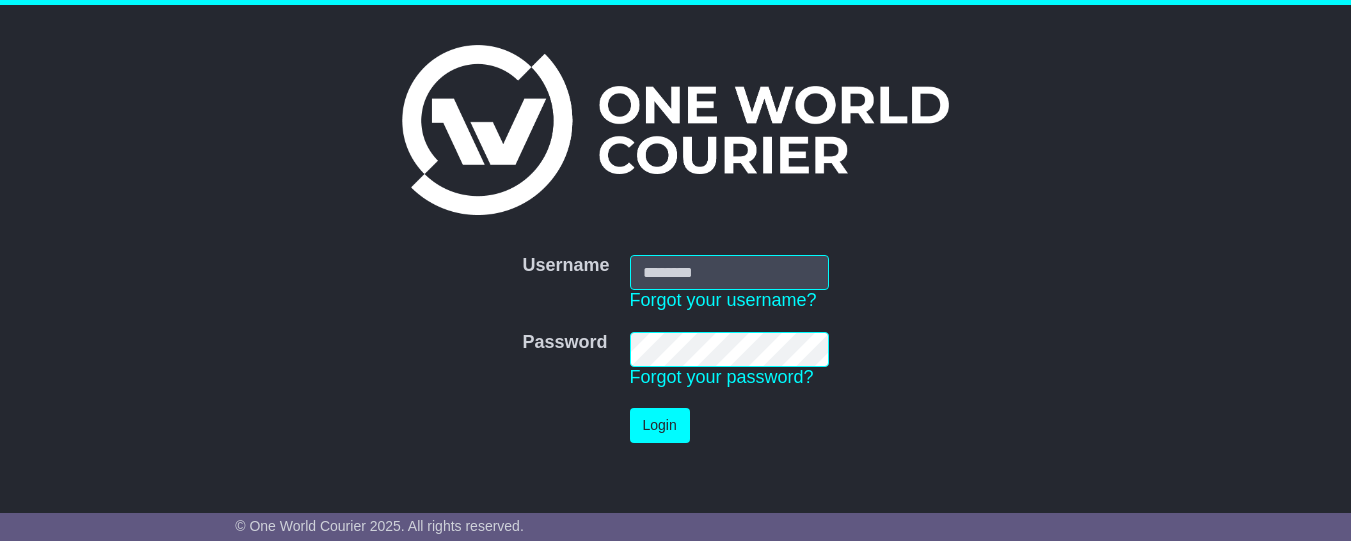 scroll, scrollTop: 0, scrollLeft: 0, axis: both 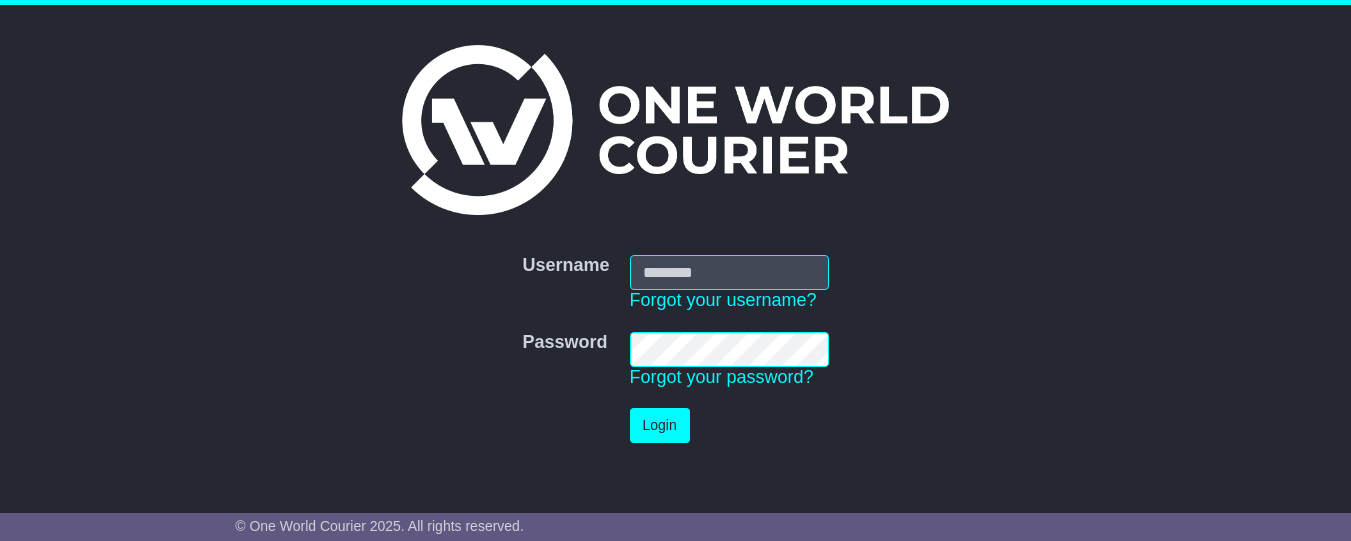 click on "Username" at bounding box center [729, 272] 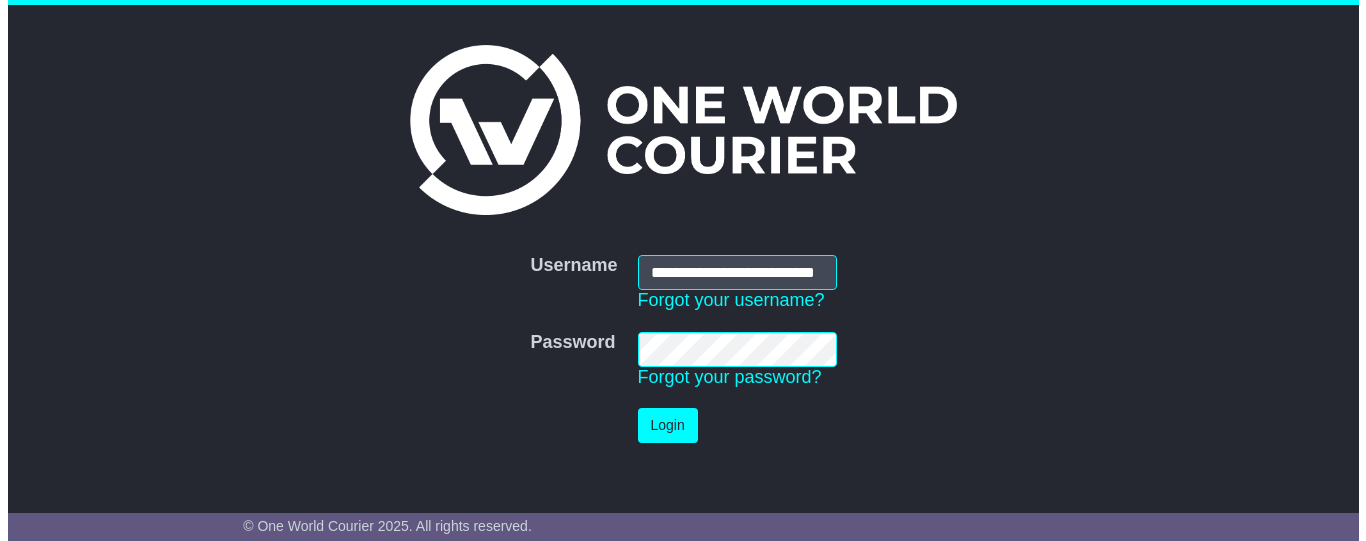 scroll, scrollTop: 0, scrollLeft: 0, axis: both 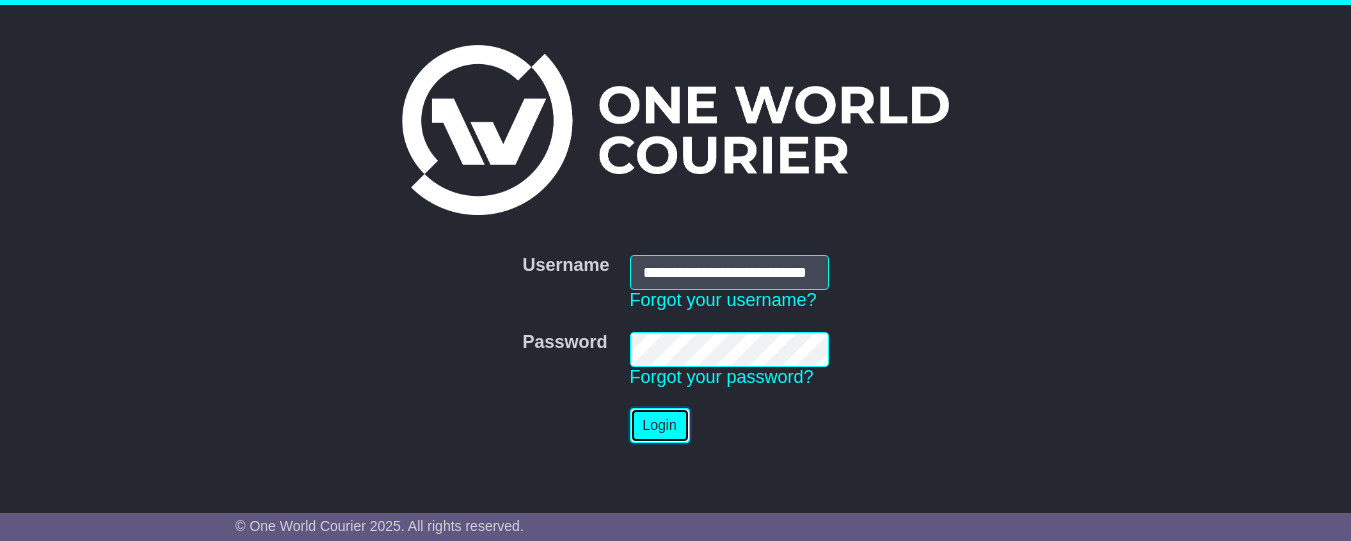click on "Login" at bounding box center (660, 425) 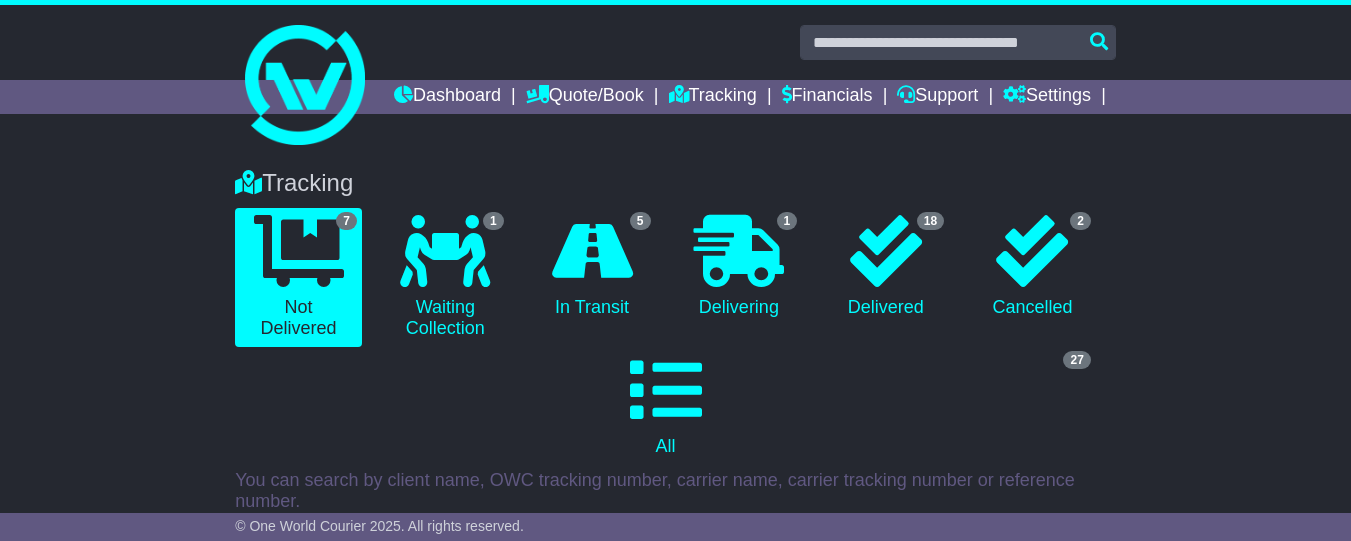 scroll, scrollTop: 0, scrollLeft: 0, axis: both 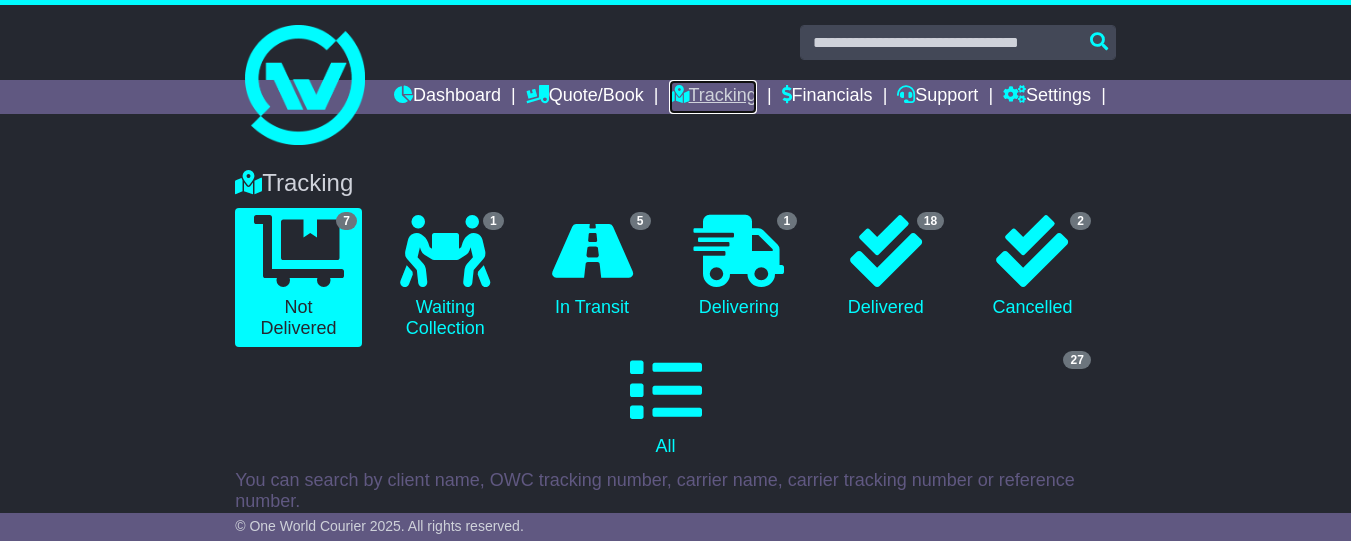 click on "Tracking" at bounding box center [713, 97] 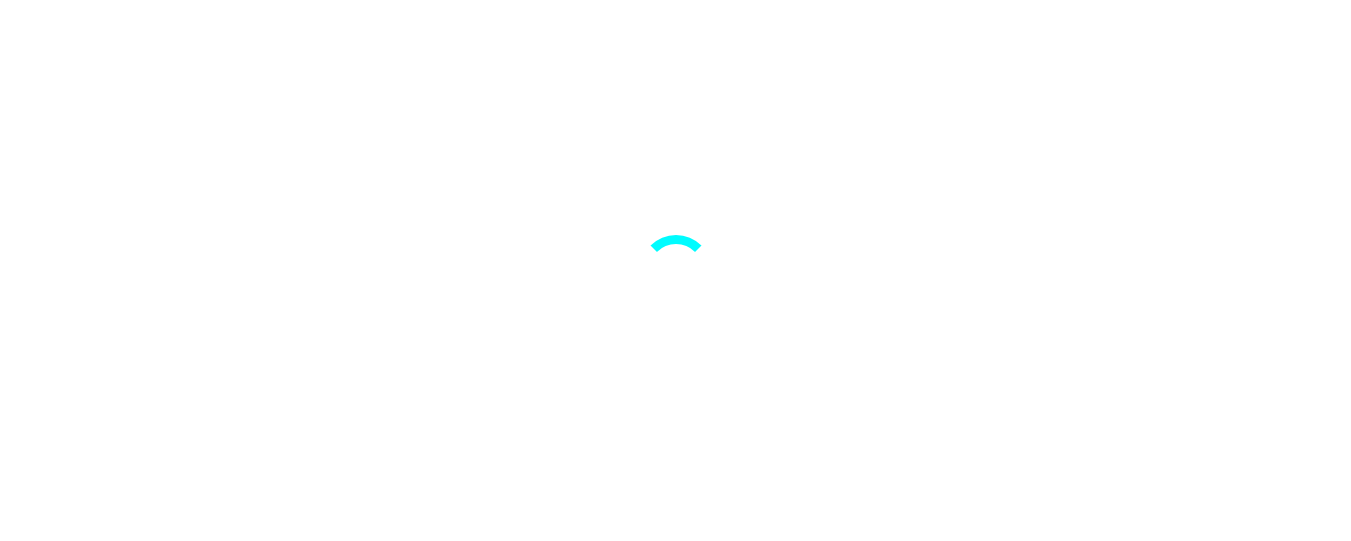 scroll, scrollTop: 0, scrollLeft: 0, axis: both 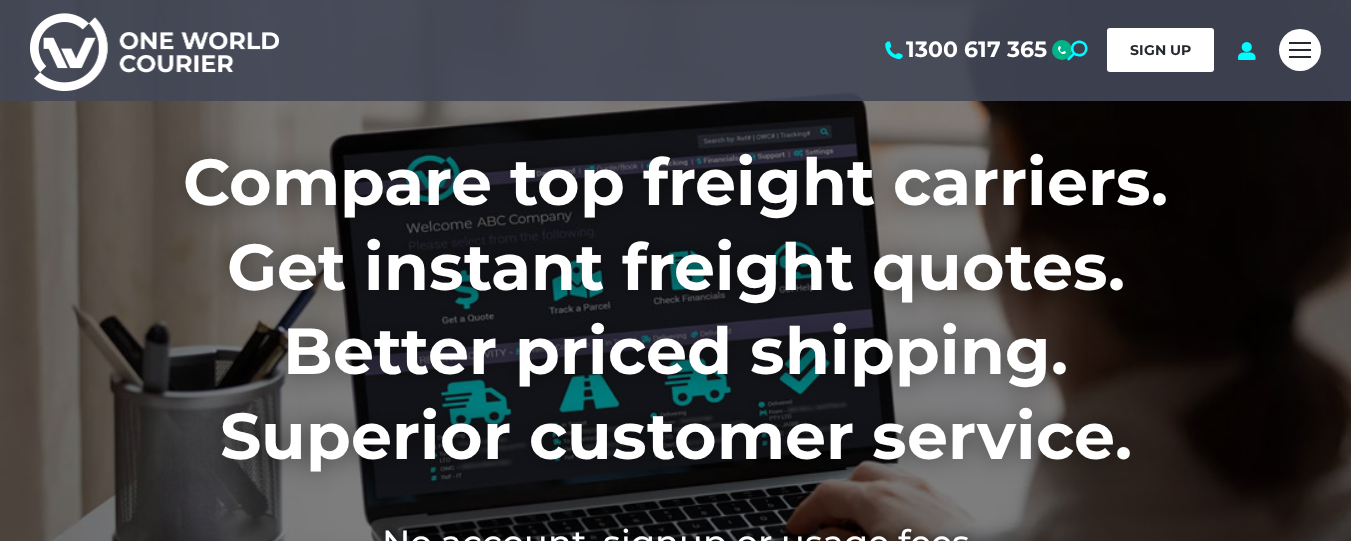 click on "SIGN UP" at bounding box center [1160, 50] 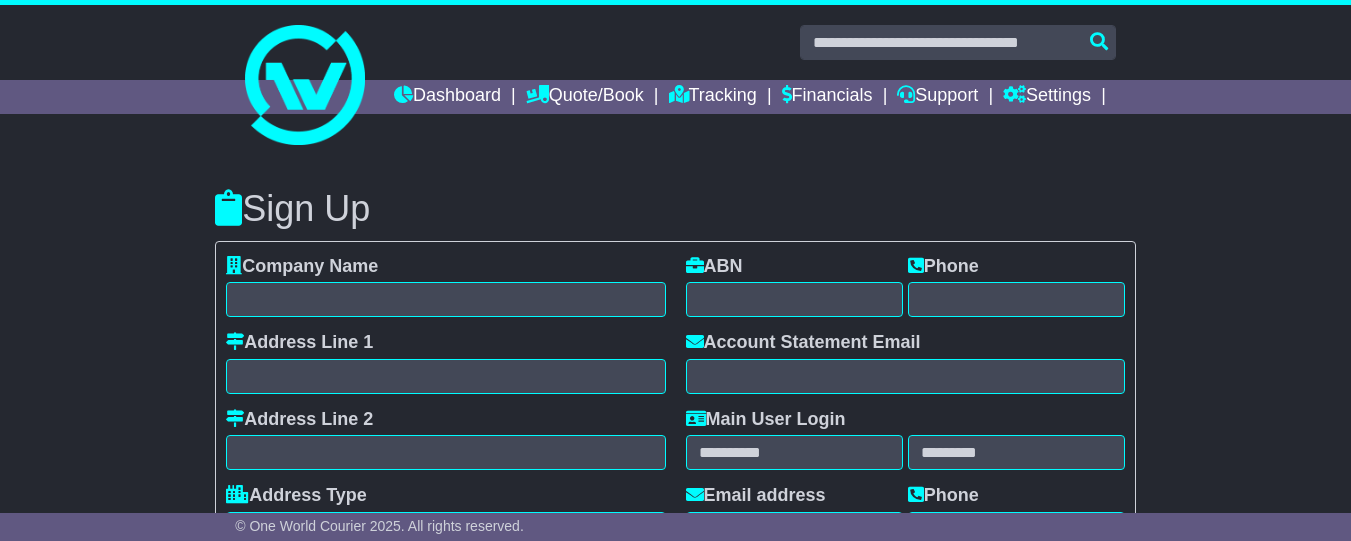 select on "**" 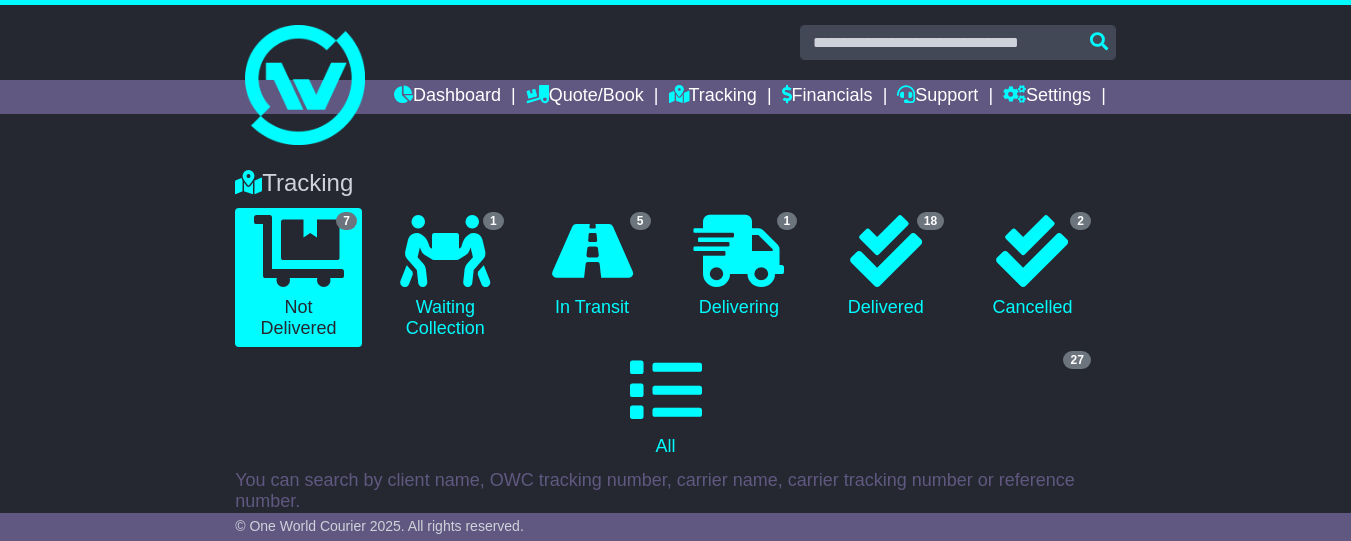 scroll, scrollTop: 0, scrollLeft: 0, axis: both 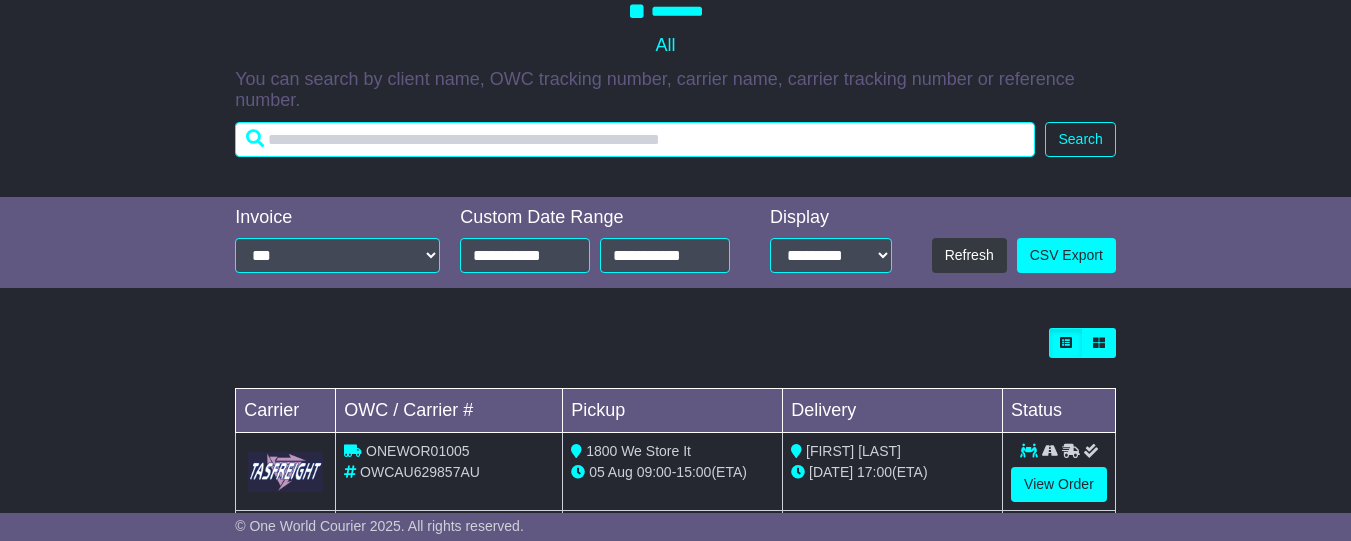 click at bounding box center (635, 139) 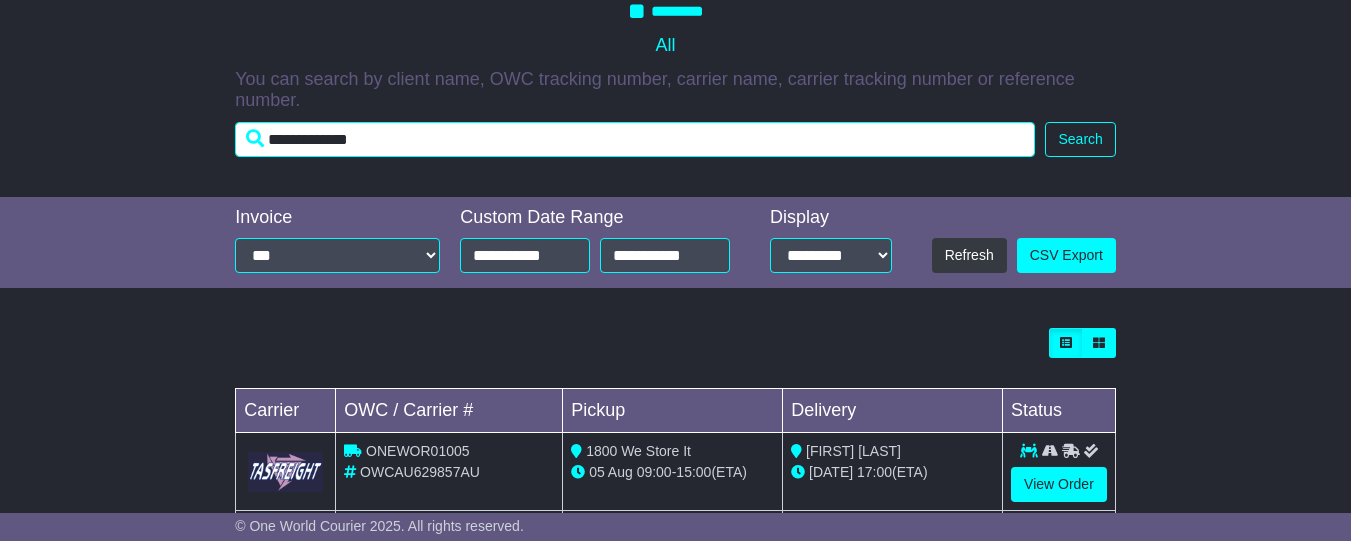 type on "**********" 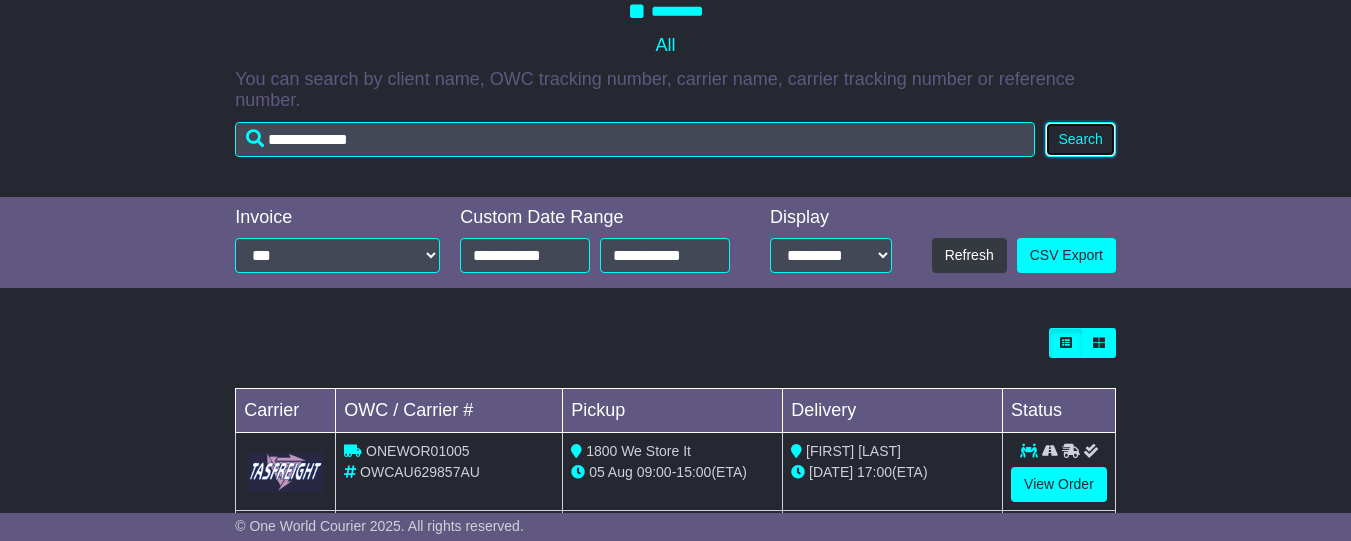 click on "Search" at bounding box center (1080, 139) 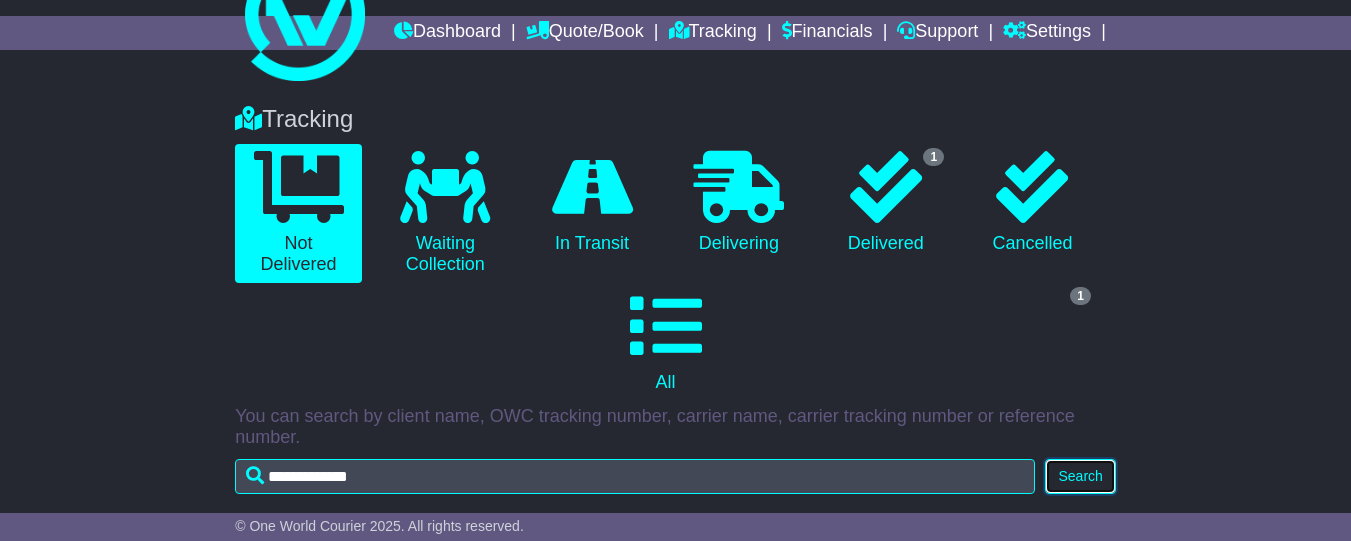 scroll, scrollTop: 124, scrollLeft: 0, axis: vertical 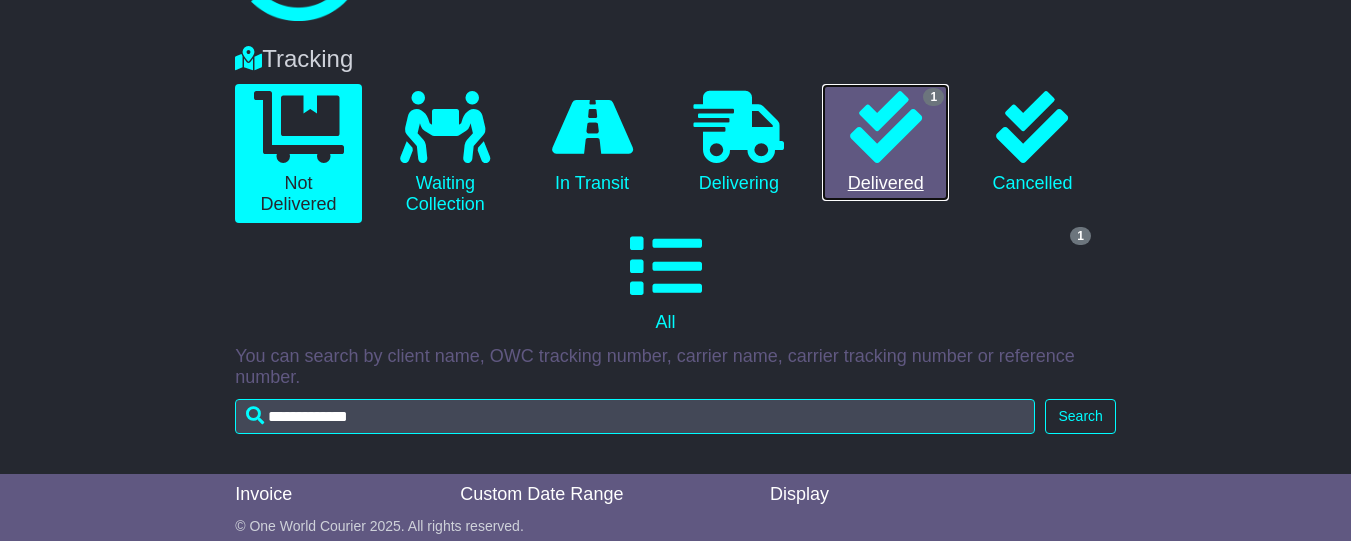 click at bounding box center (886, 127) 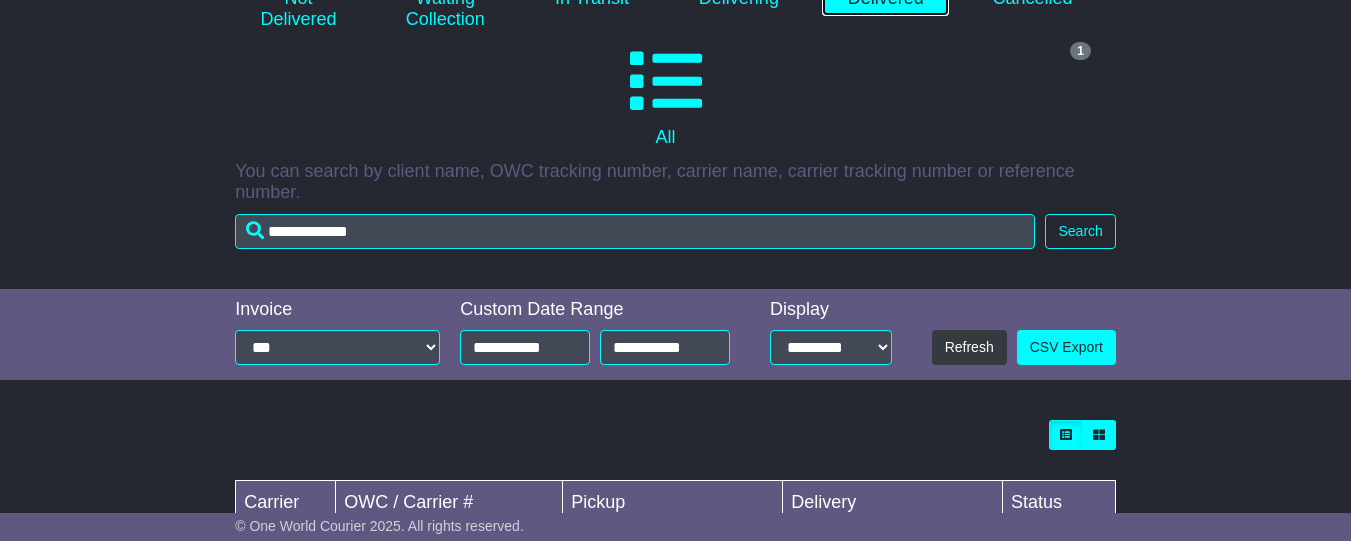 scroll, scrollTop: 310, scrollLeft: 0, axis: vertical 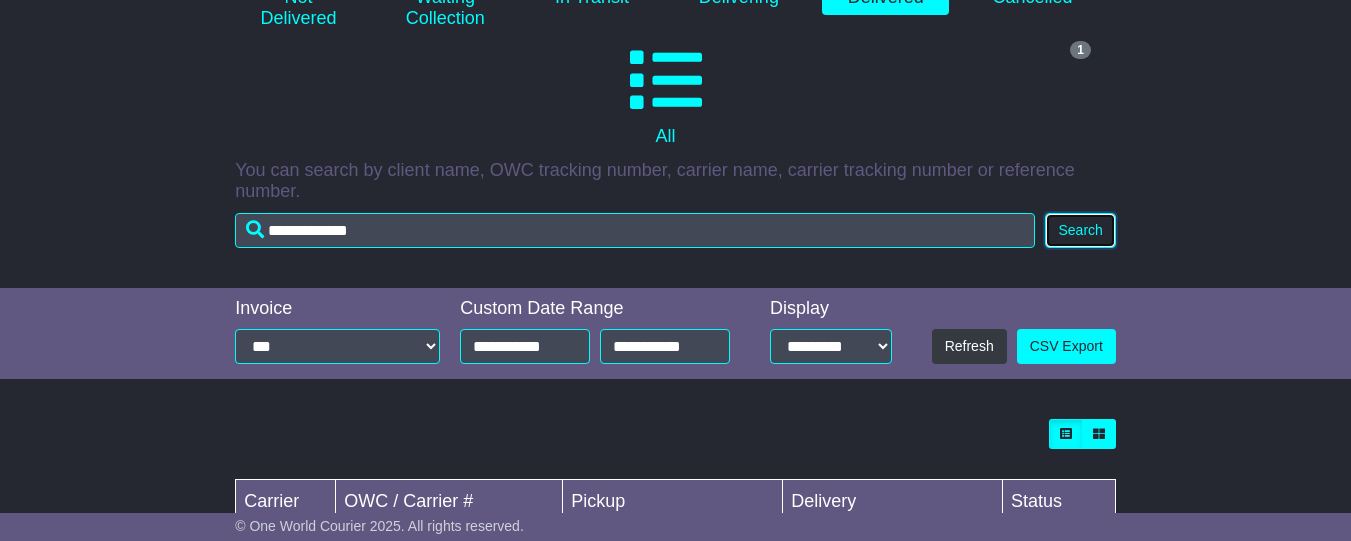 click on "Search" at bounding box center (1080, 230) 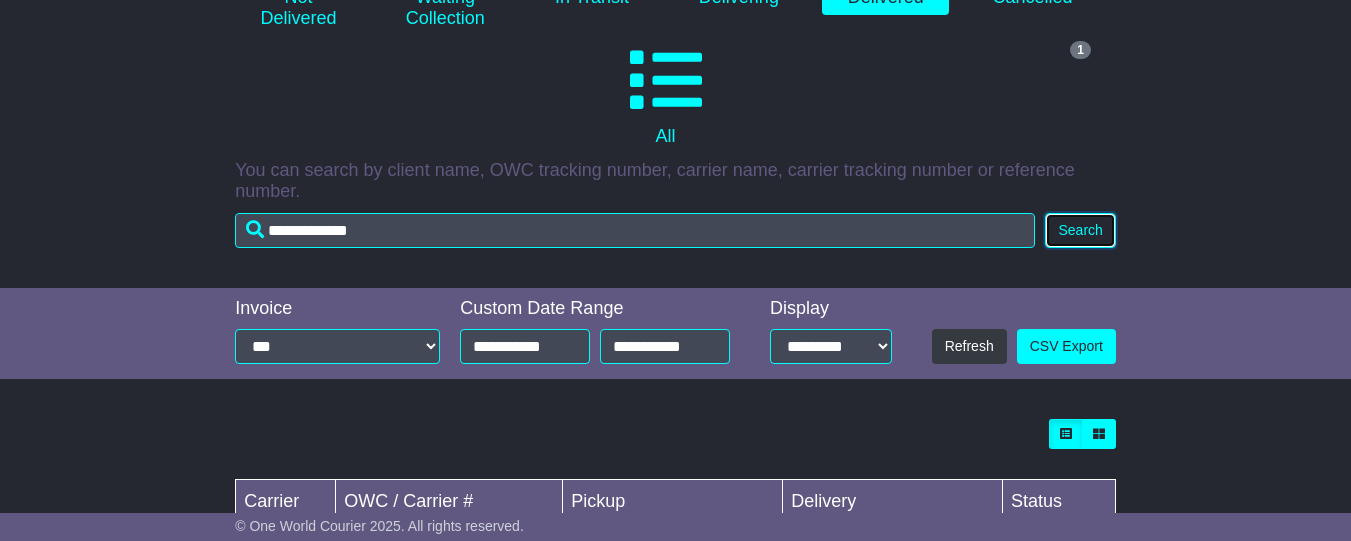 scroll, scrollTop: 455, scrollLeft: 0, axis: vertical 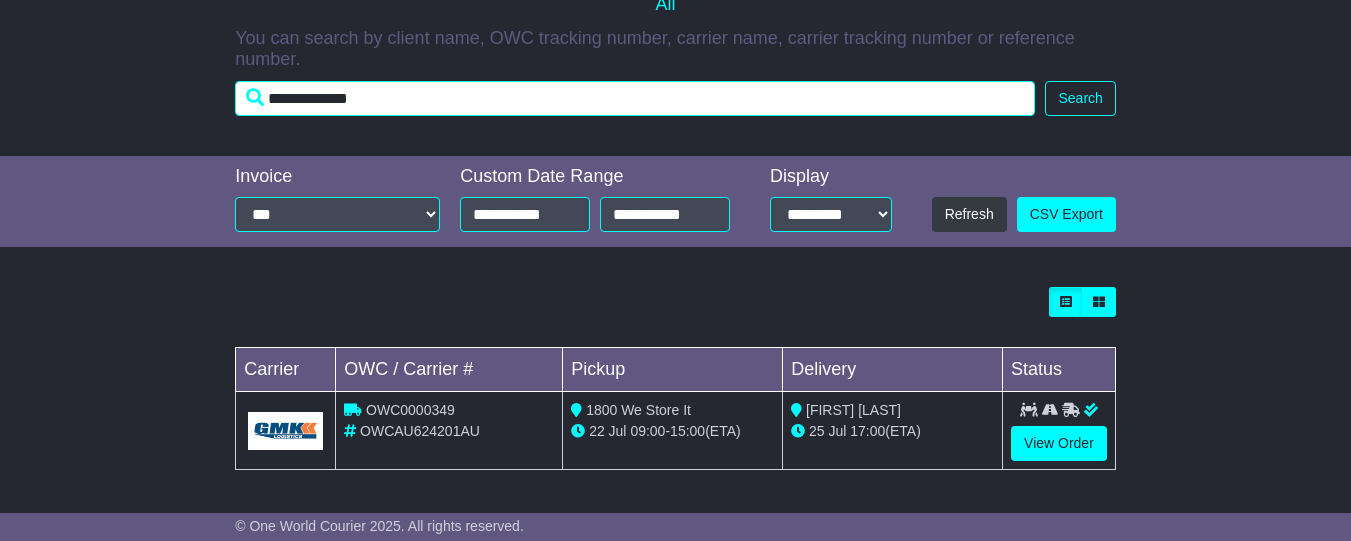 drag, startPoint x: 429, startPoint y: 102, endPoint x: 224, endPoint y: 97, distance: 205.06097 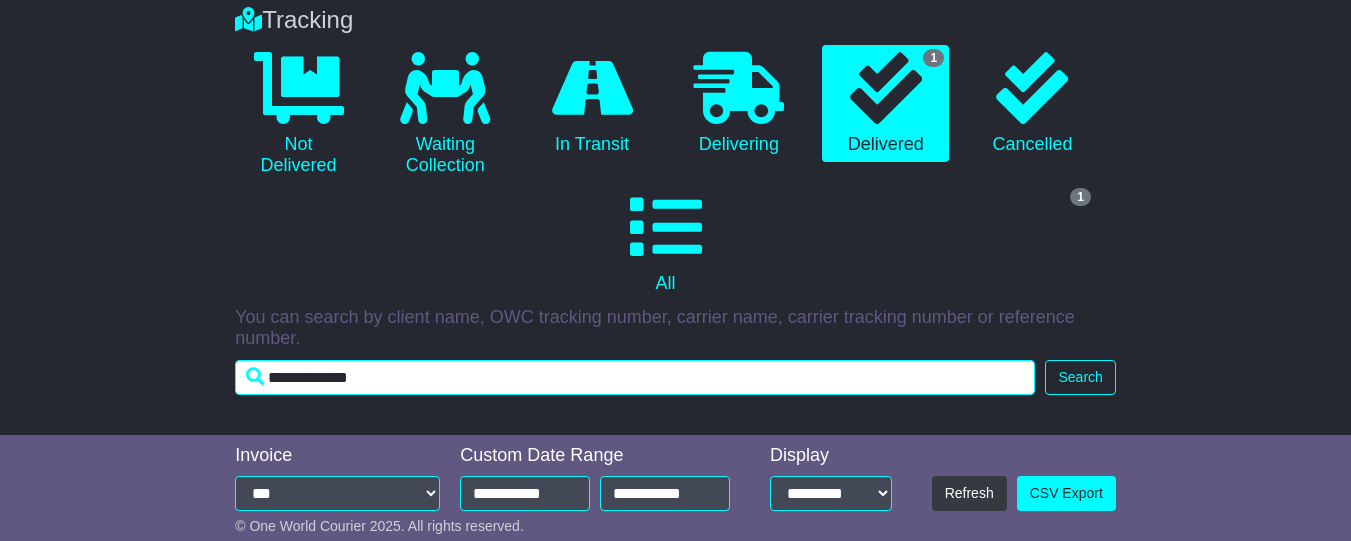 scroll, scrollTop: 455, scrollLeft: 0, axis: vertical 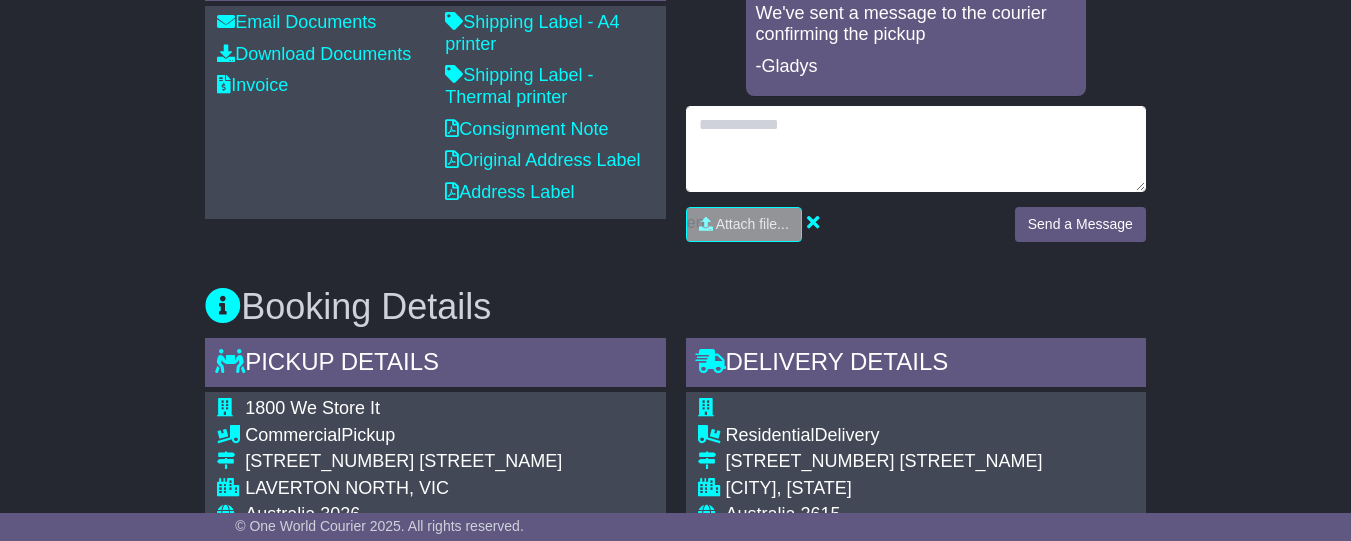 click at bounding box center (916, 149) 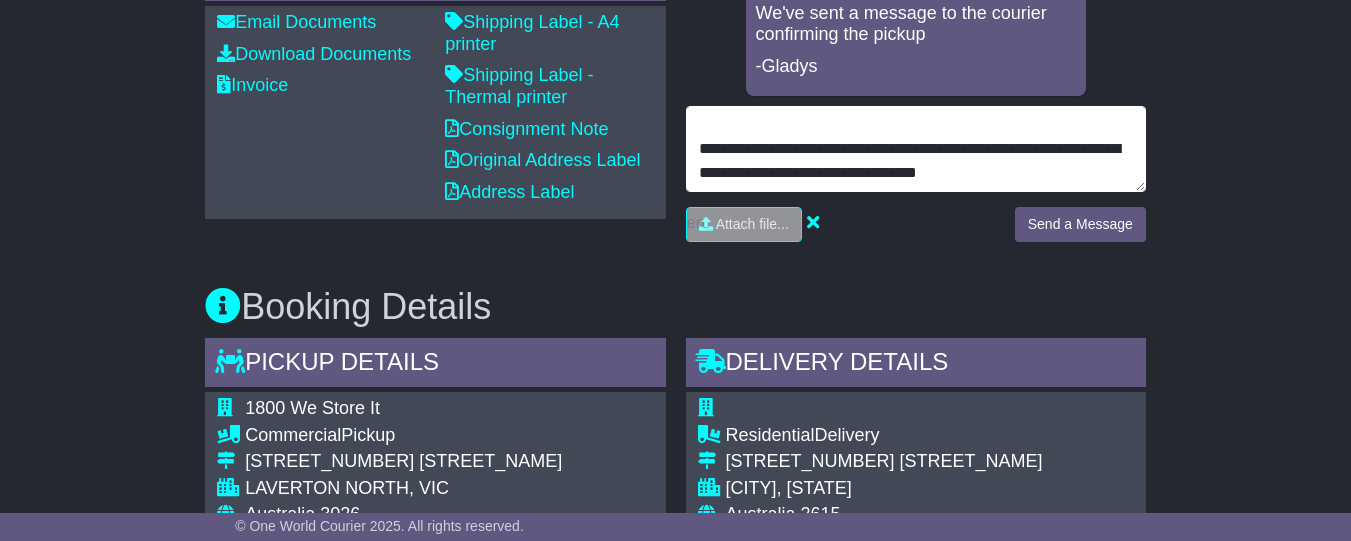 scroll, scrollTop: 120, scrollLeft: 0, axis: vertical 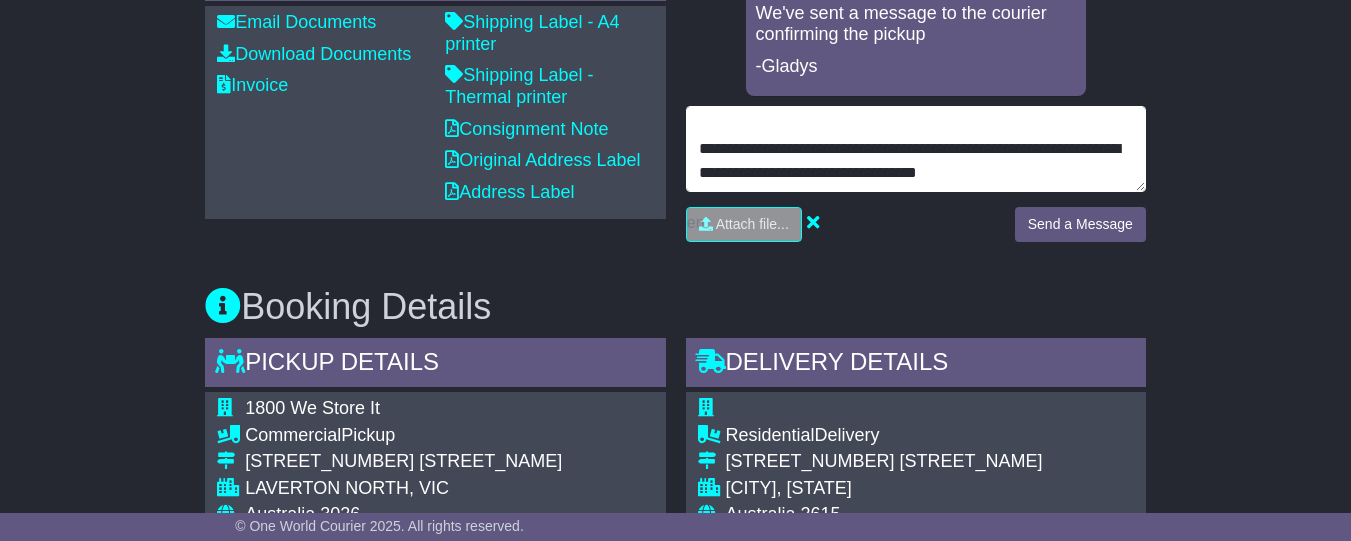 drag, startPoint x: 878, startPoint y: 184, endPoint x: 940, endPoint y: 212, distance: 68.0294 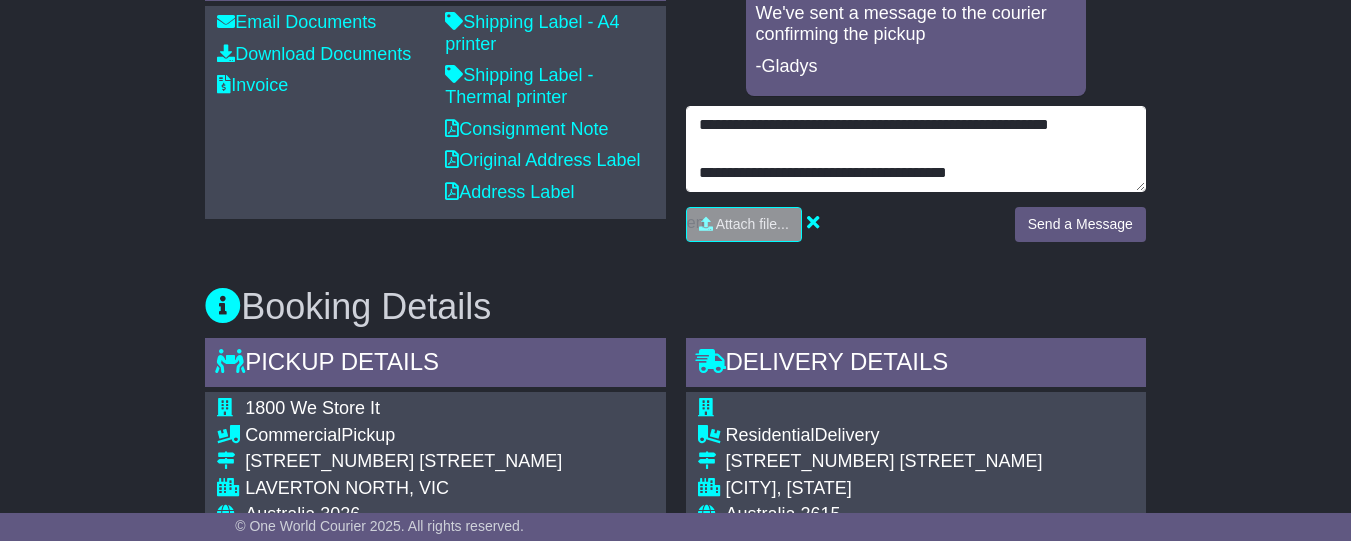 scroll, scrollTop: 96, scrollLeft: 0, axis: vertical 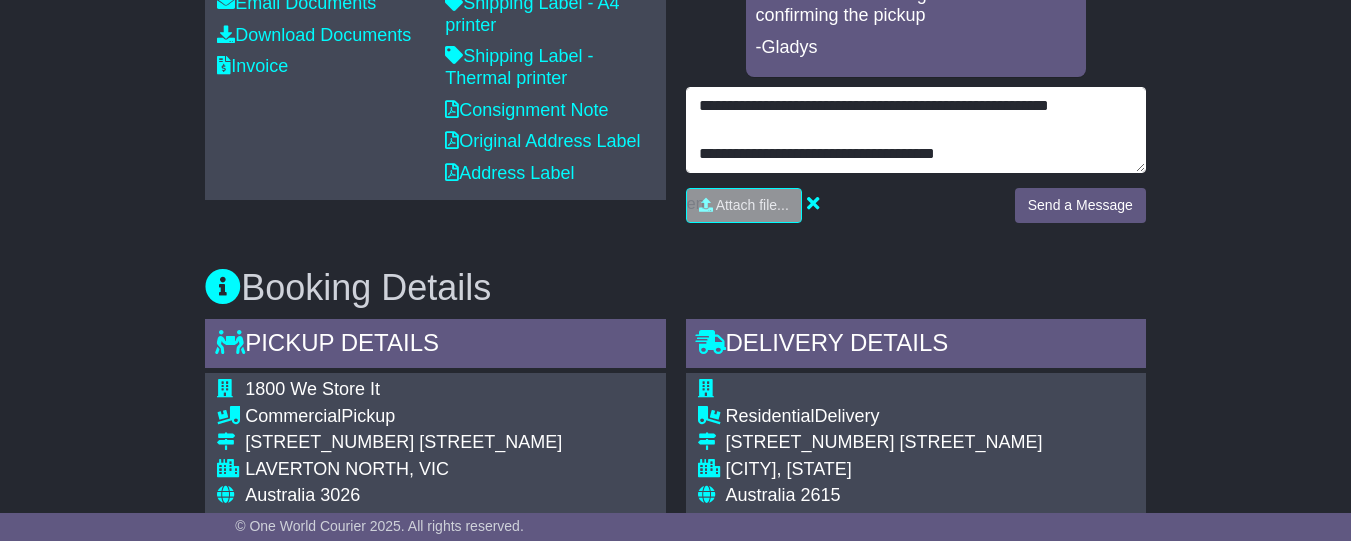type on "**********" 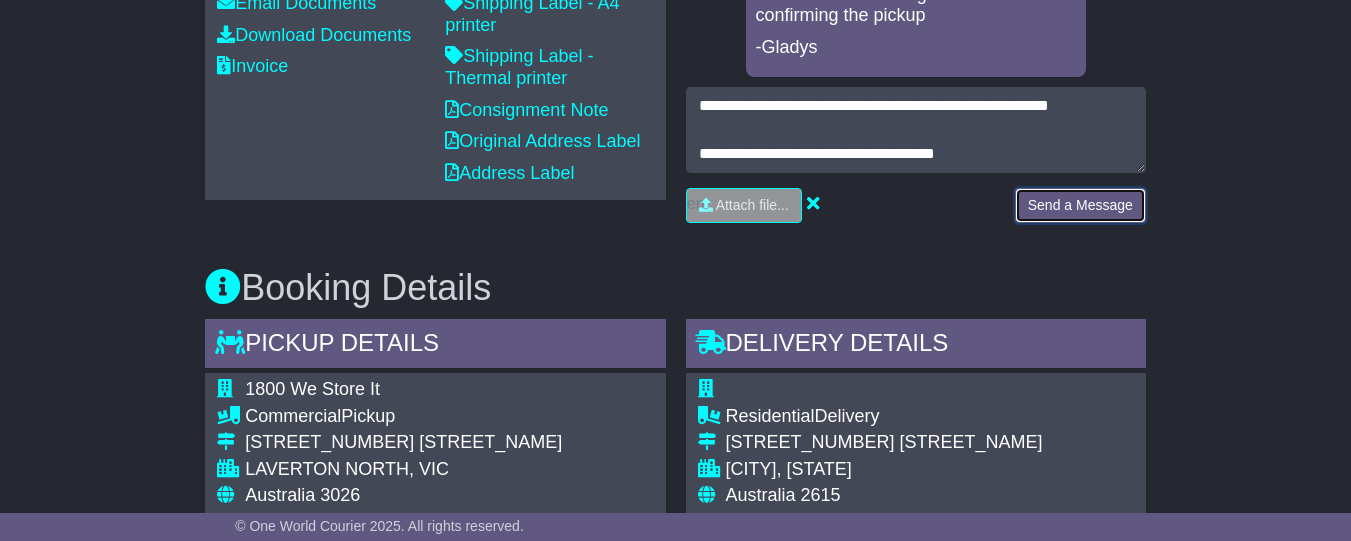 click on "Send a Message" at bounding box center [1080, 205] 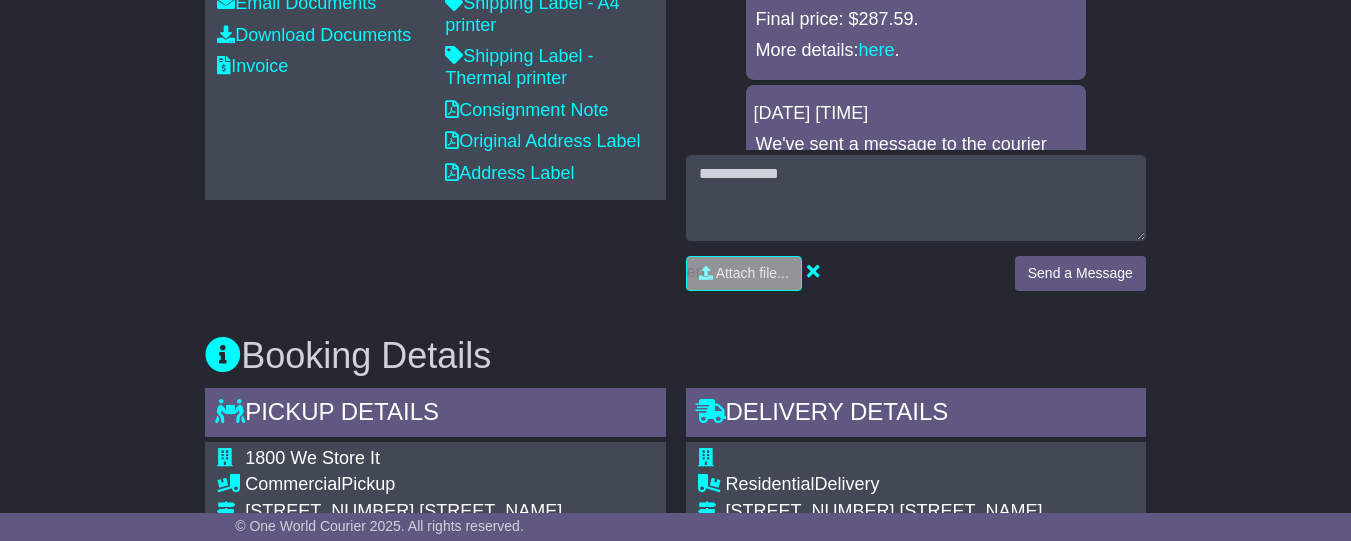 scroll, scrollTop: 82, scrollLeft: 0, axis: vertical 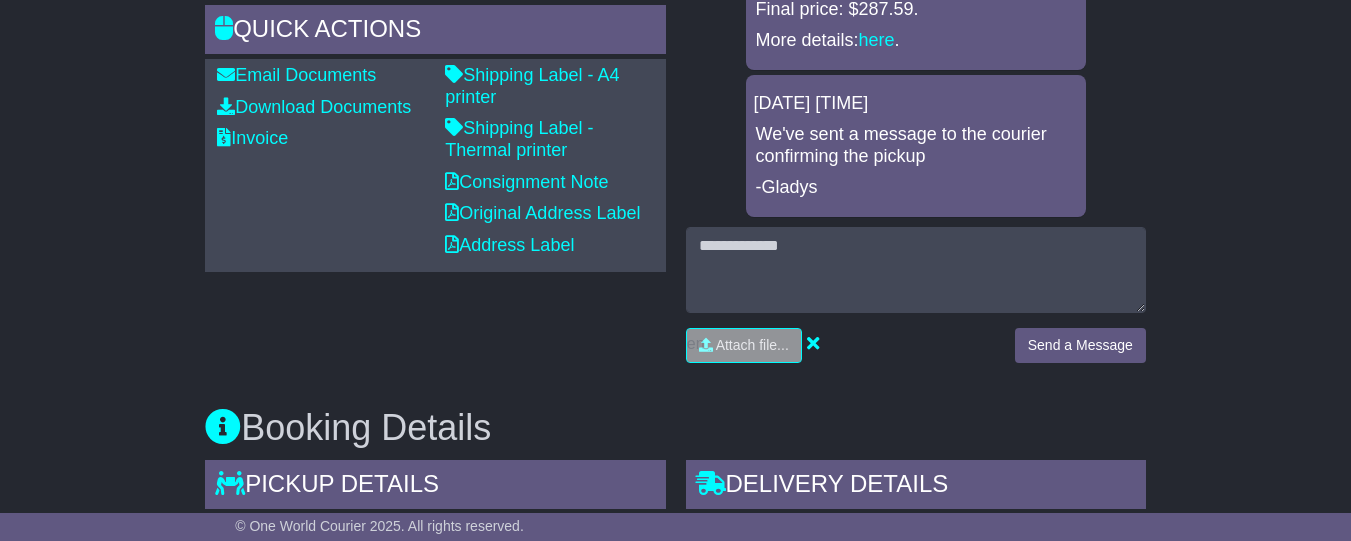 click on "Email
Download
Tracking
Pricing
Insurance" at bounding box center [675, 749] 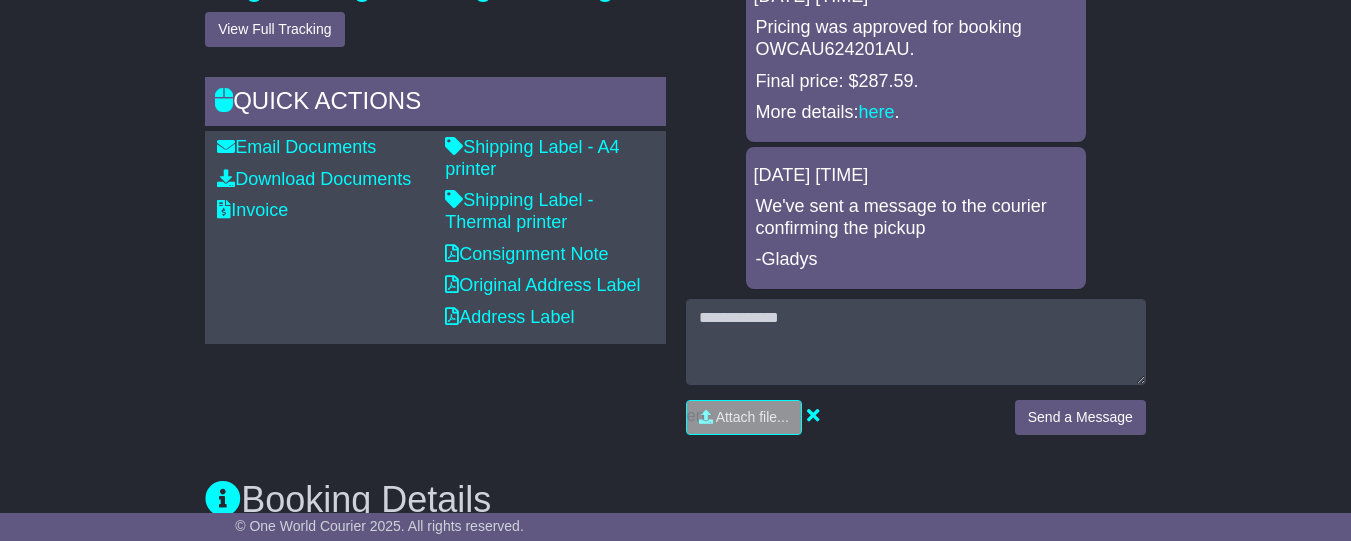 scroll, scrollTop: 641, scrollLeft: 0, axis: vertical 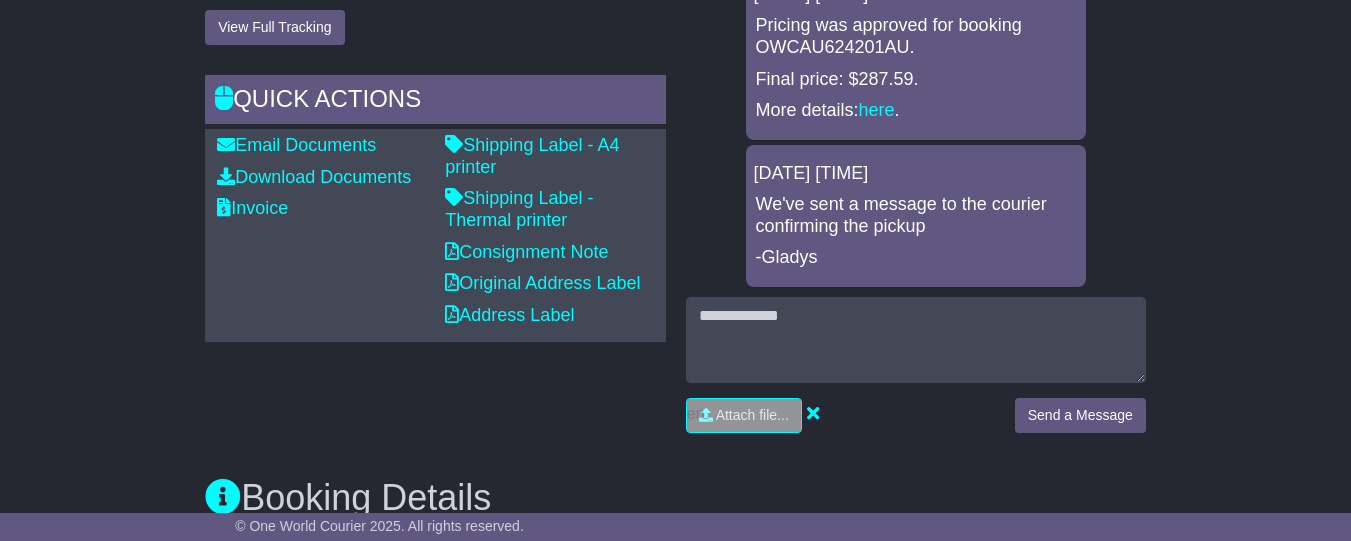 click on "Email
Download
Tracking
Pricing
Insurance" at bounding box center [675, 819] 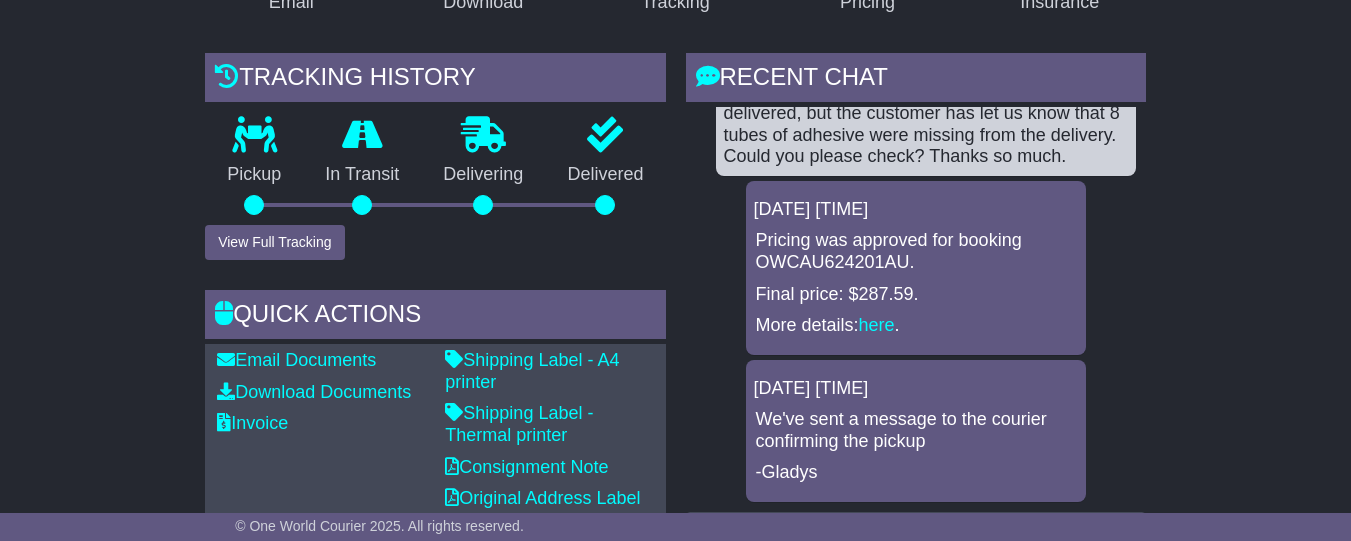 scroll, scrollTop: 388, scrollLeft: 0, axis: vertical 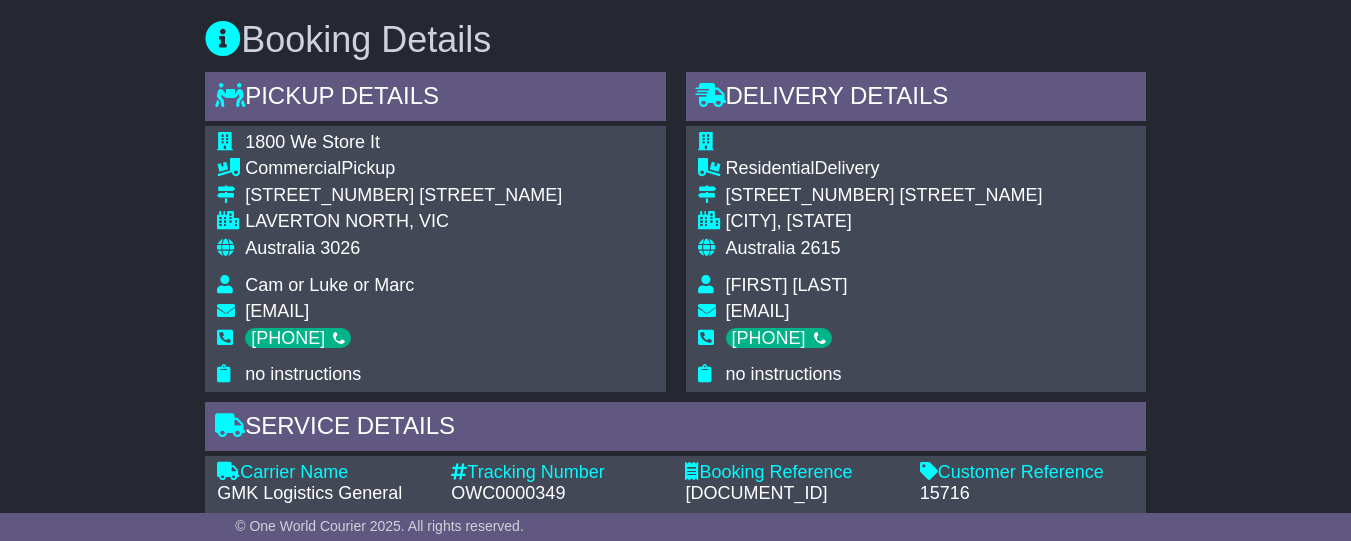 click on "+61 451 552 095" at bounding box center (884, 346) 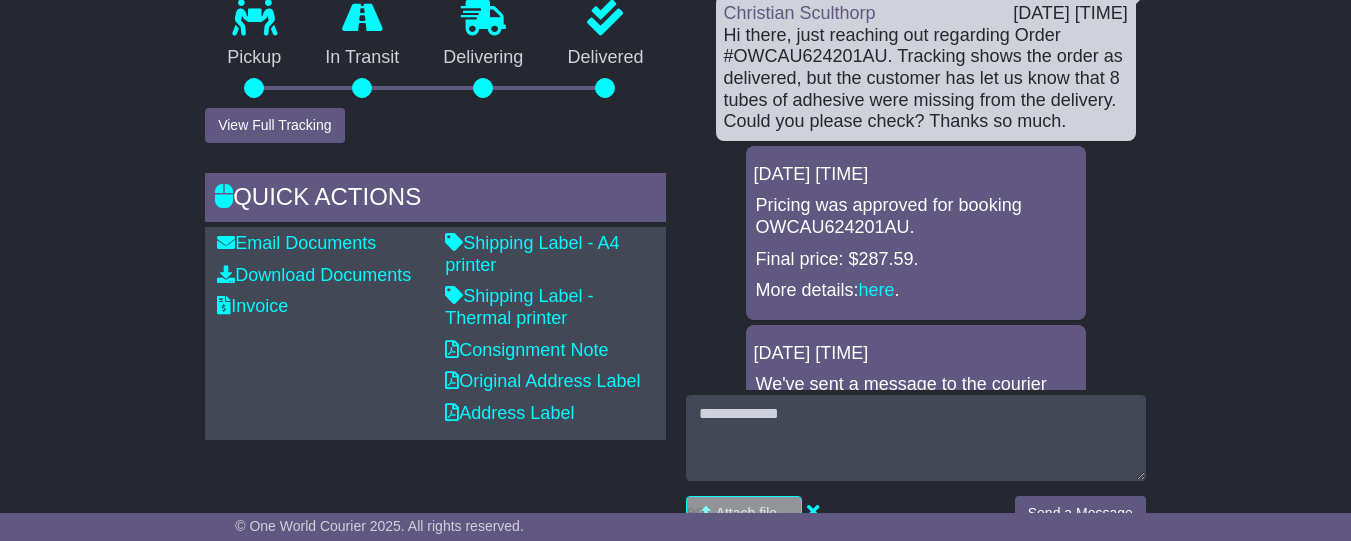 scroll, scrollTop: 558, scrollLeft: 0, axis: vertical 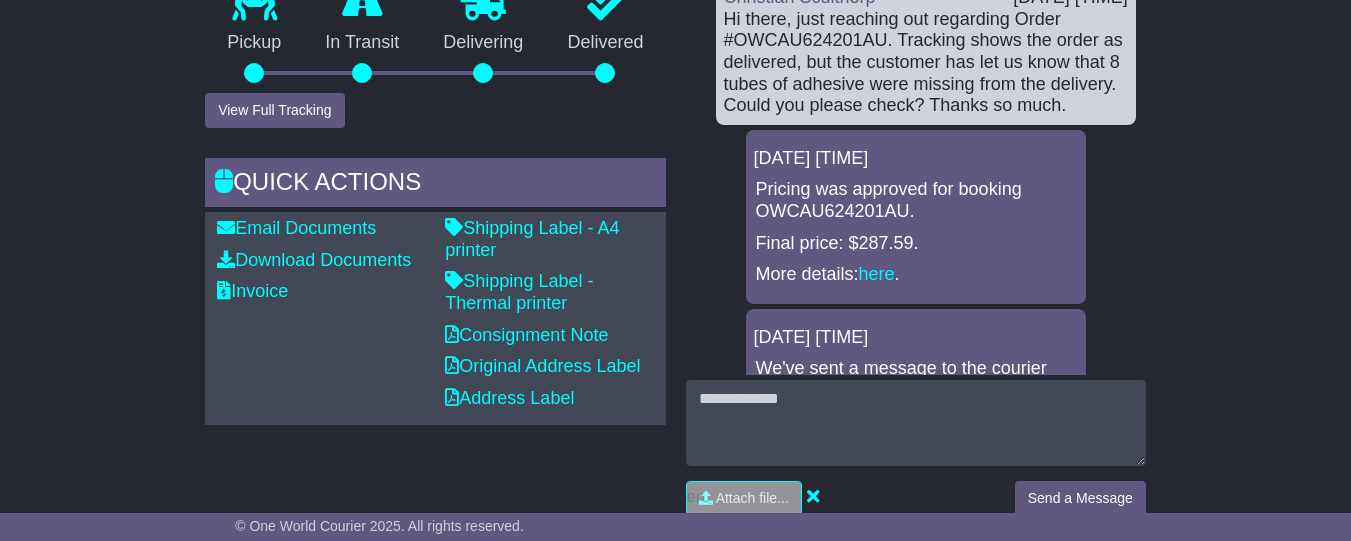 click on "Hi there, just reaching out regarding Order #OWCAU624201AU.
Tracking shows the order as delivered, but the customer has let us know that 8 tubes of adhesive were missing from the delivery.
Could you please check? Thanks so much." at bounding box center (926, 63) 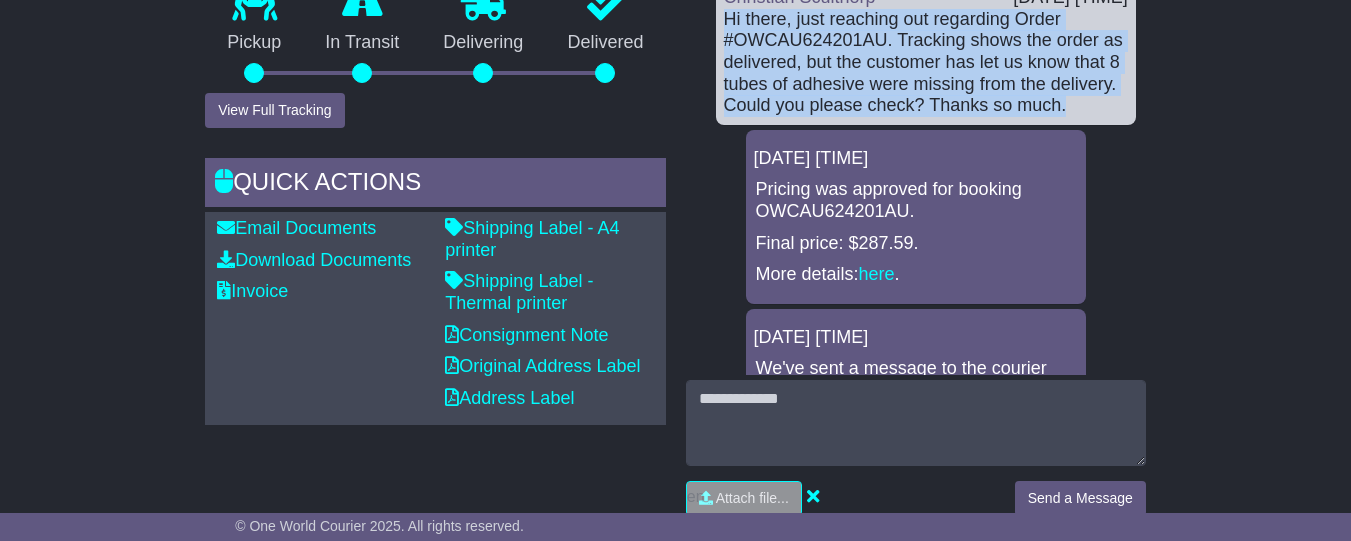 drag, startPoint x: 723, startPoint y: 54, endPoint x: 1090, endPoint y: 148, distance: 378.84692 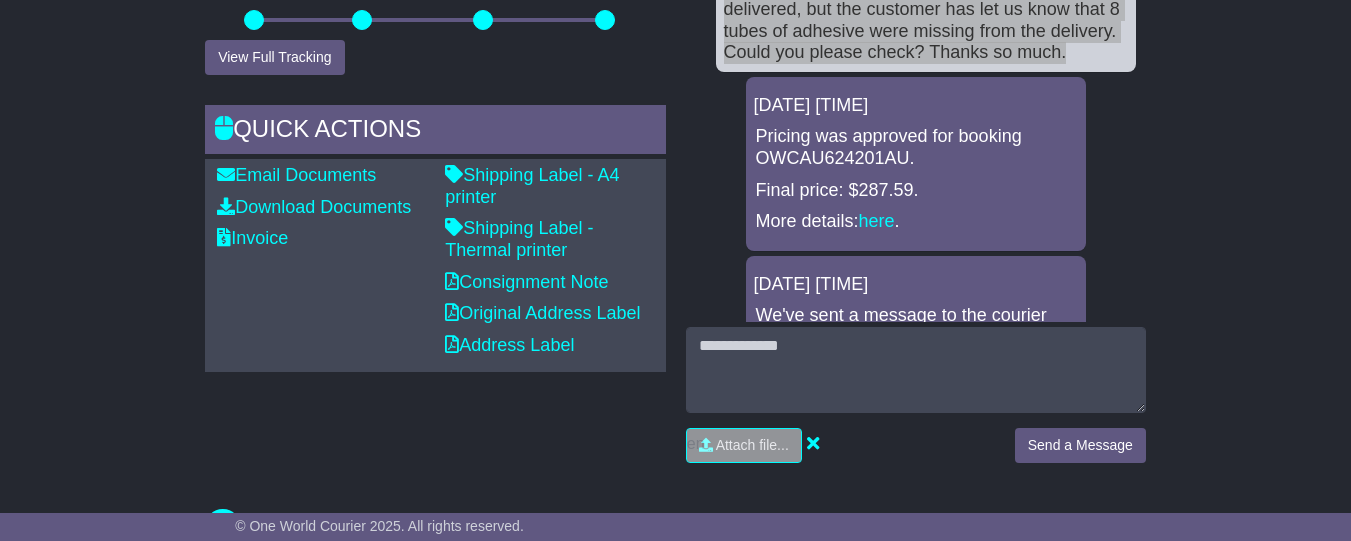 scroll, scrollTop: 276, scrollLeft: 0, axis: vertical 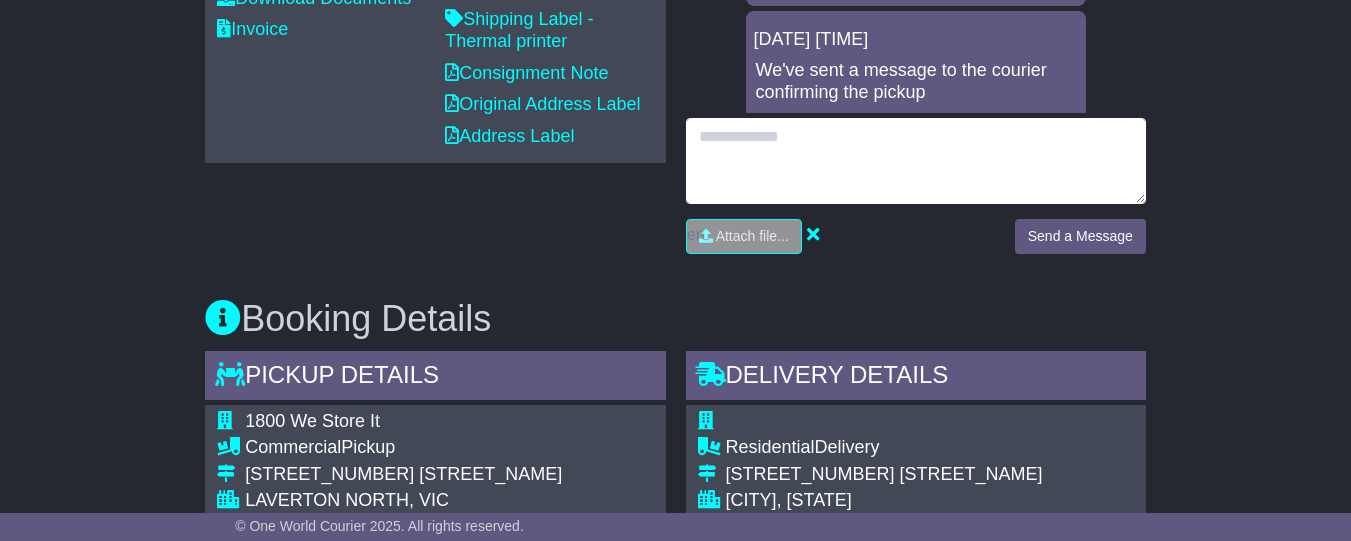 click at bounding box center (916, 161) 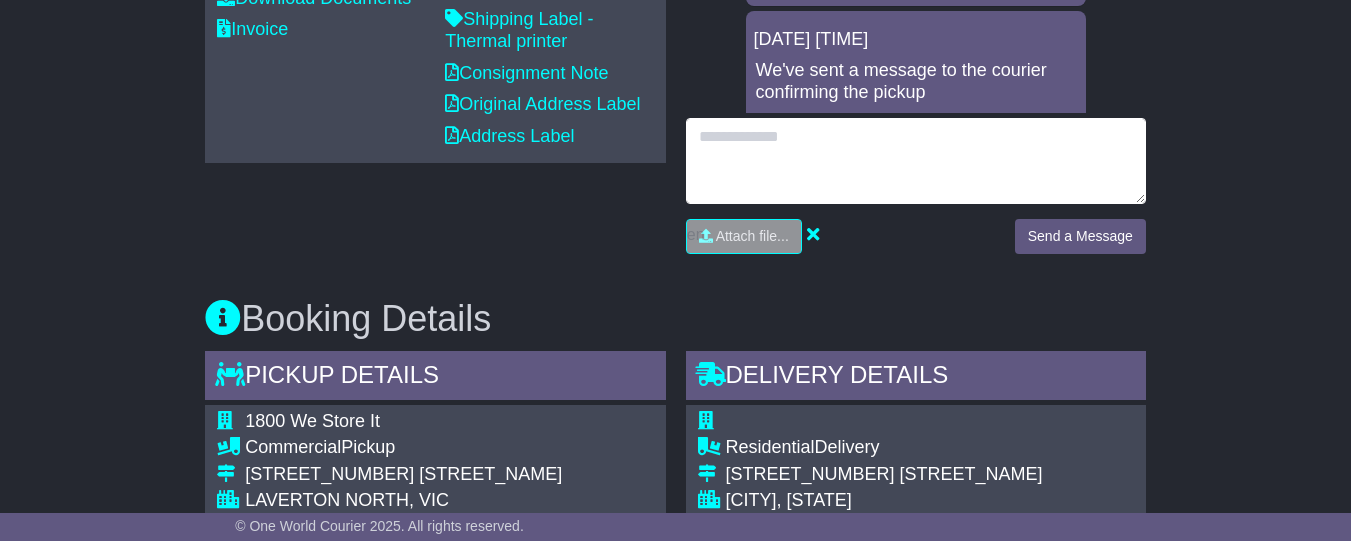 paste on "**********" 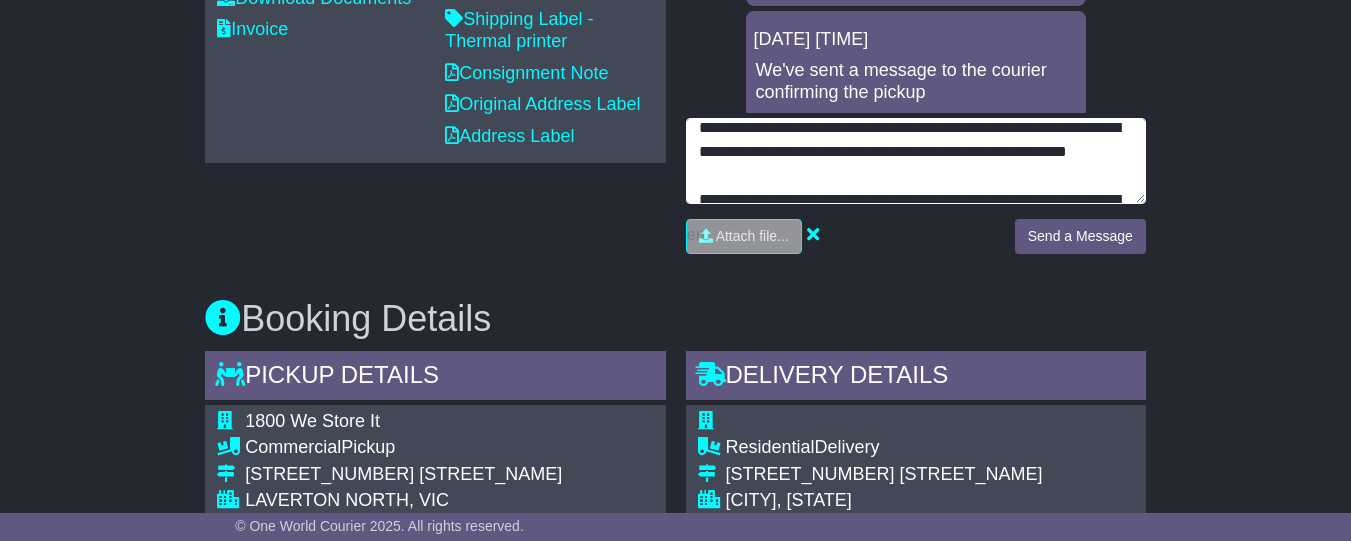scroll, scrollTop: 134, scrollLeft: 0, axis: vertical 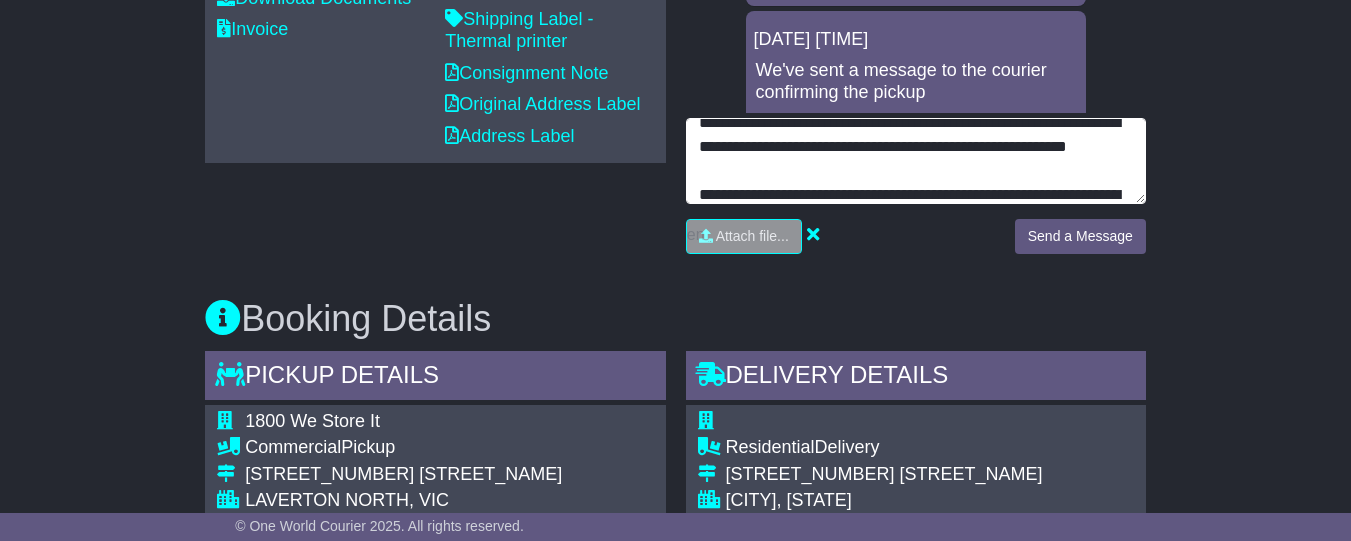 type on "**********" 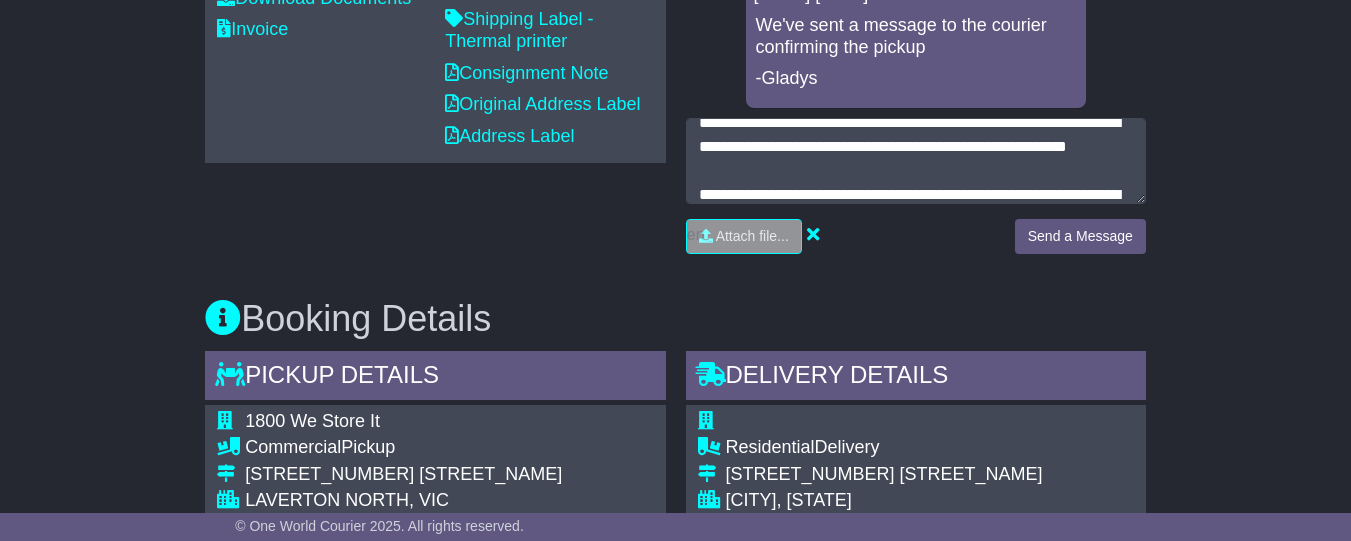scroll, scrollTop: 0, scrollLeft: 0, axis: both 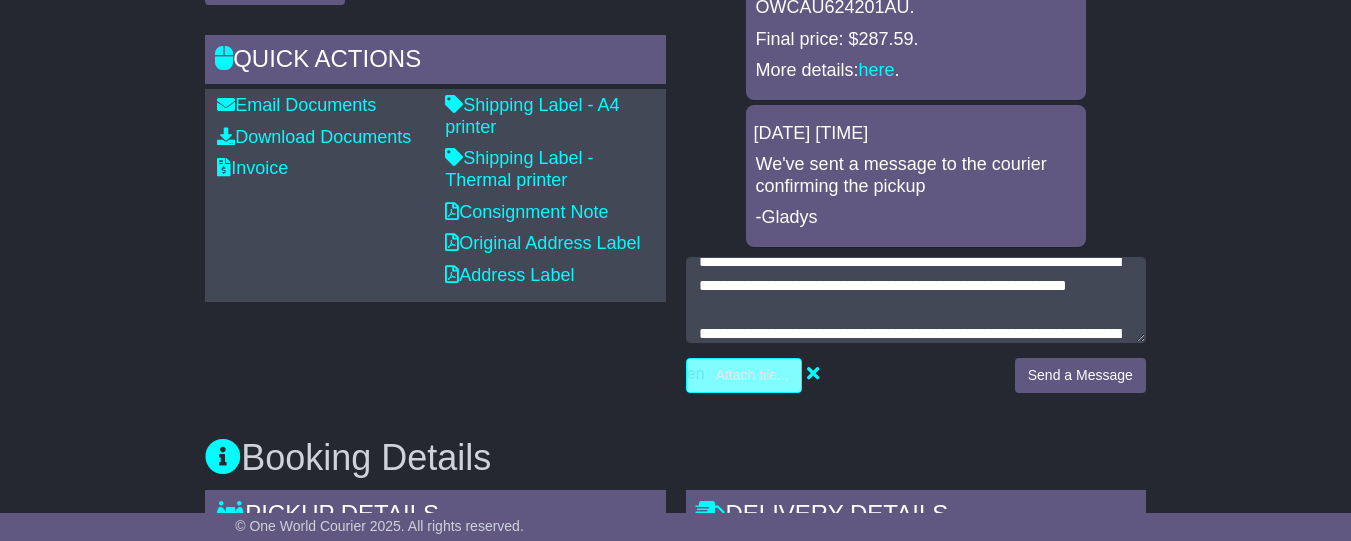 click at bounding box center [649, 375] 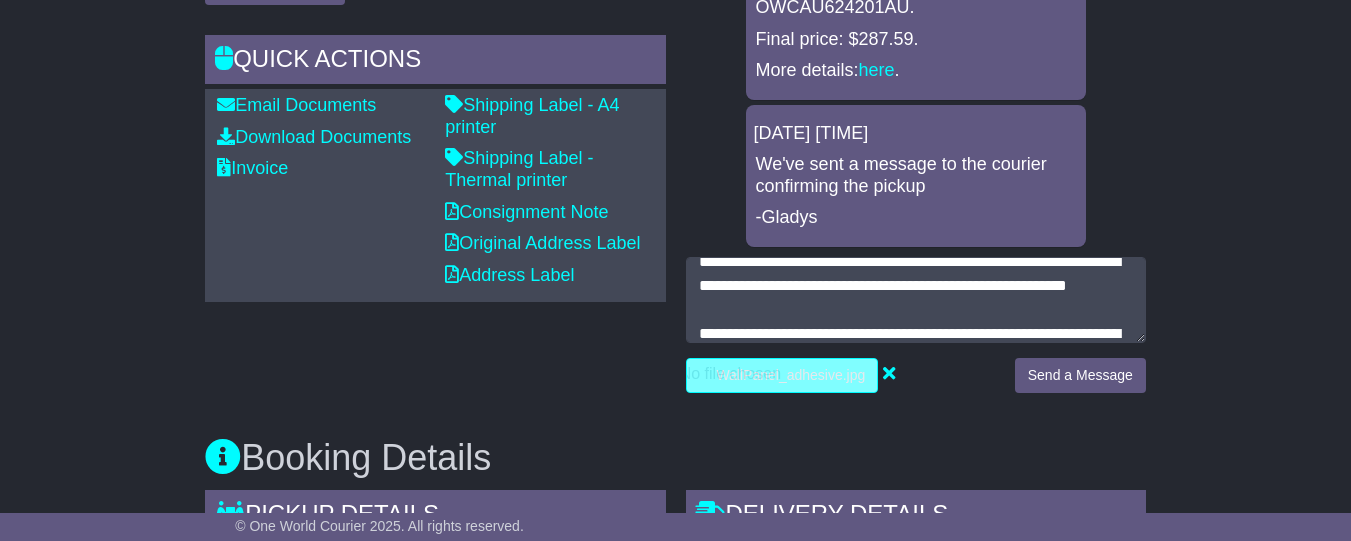 click at bounding box center [725, 375] 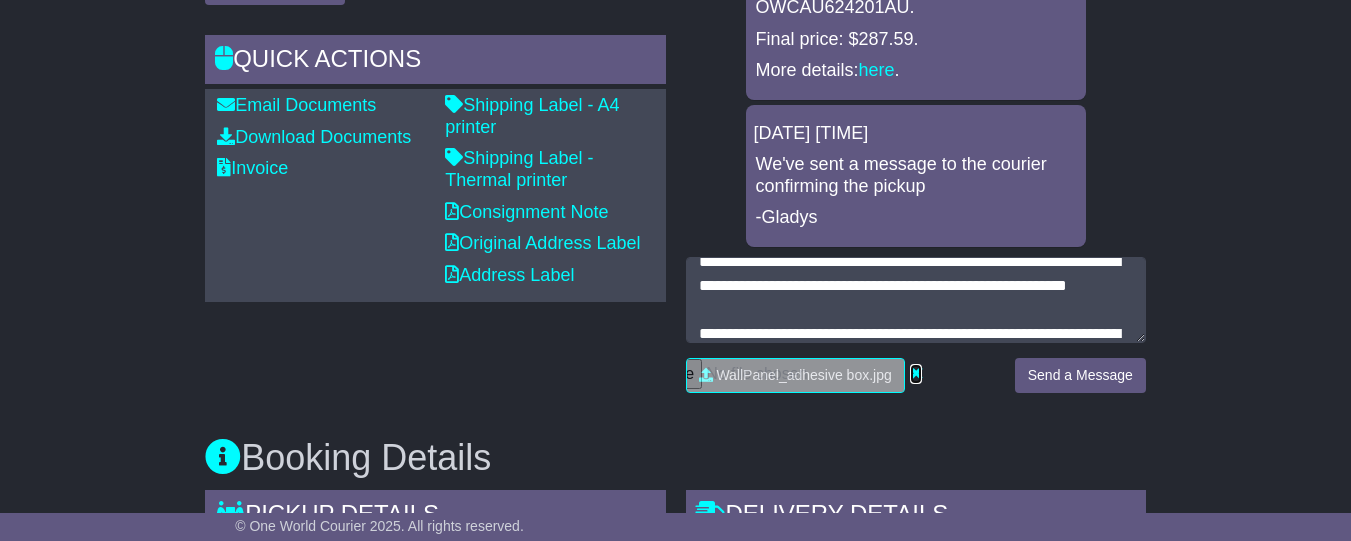 click at bounding box center [916, 373] 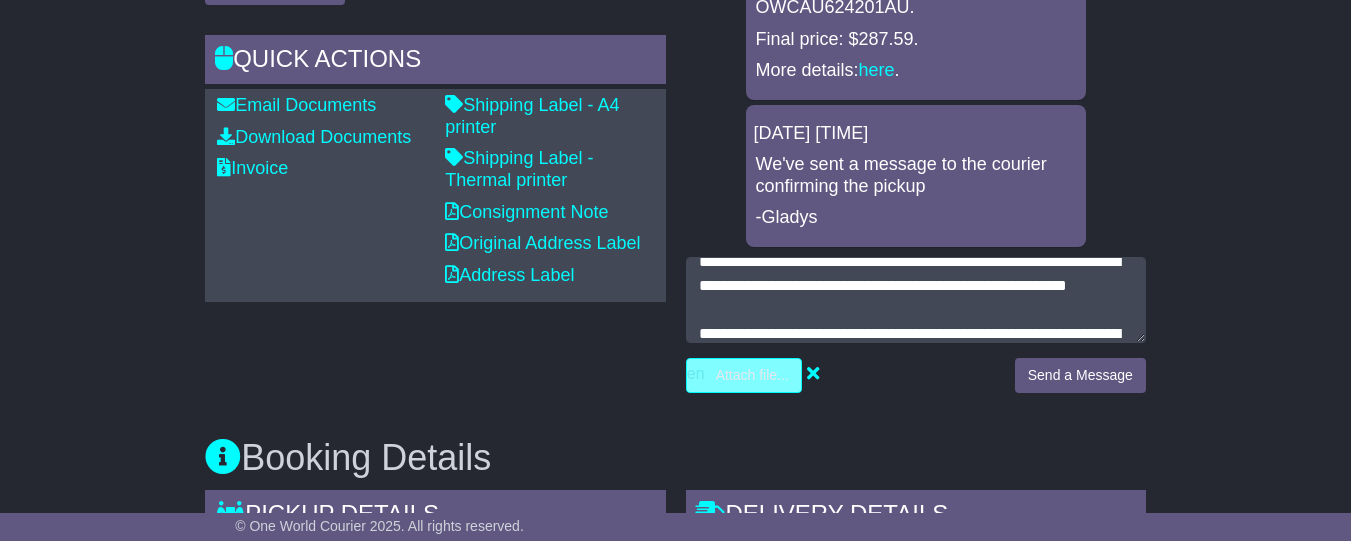 click at bounding box center [649, 375] 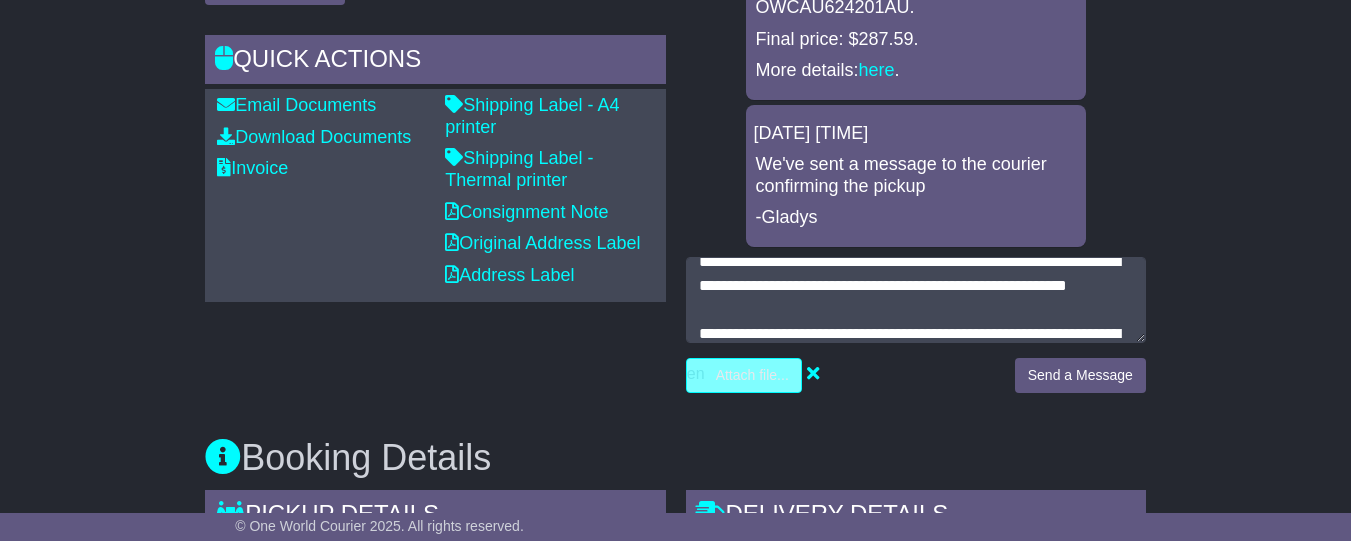 click at bounding box center (649, 375) 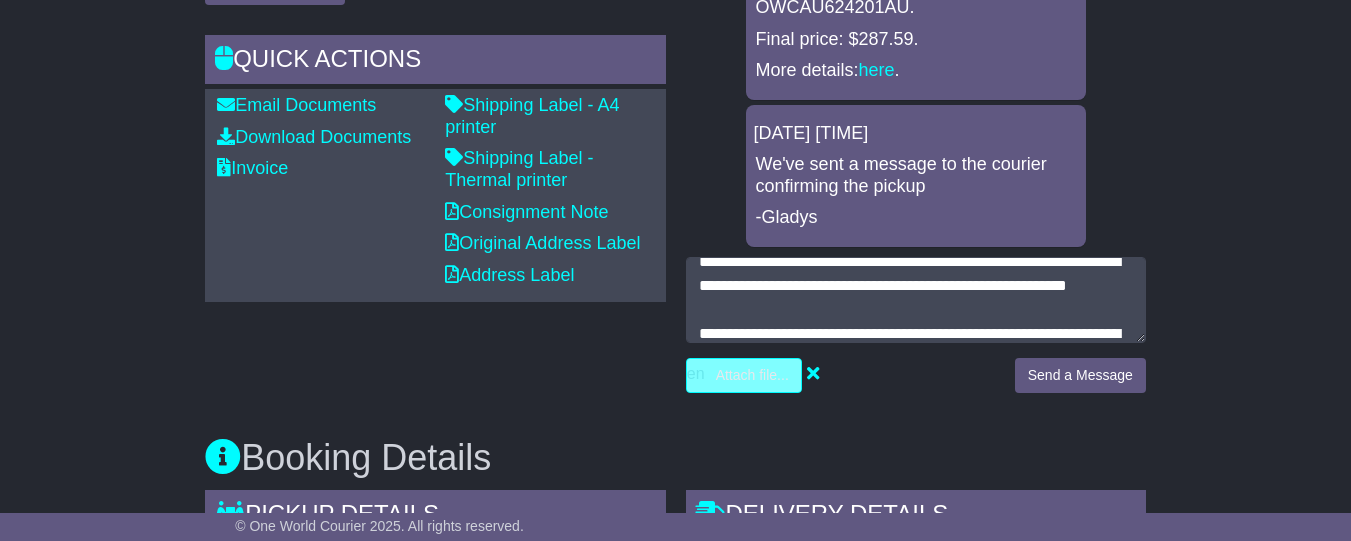type on "**********" 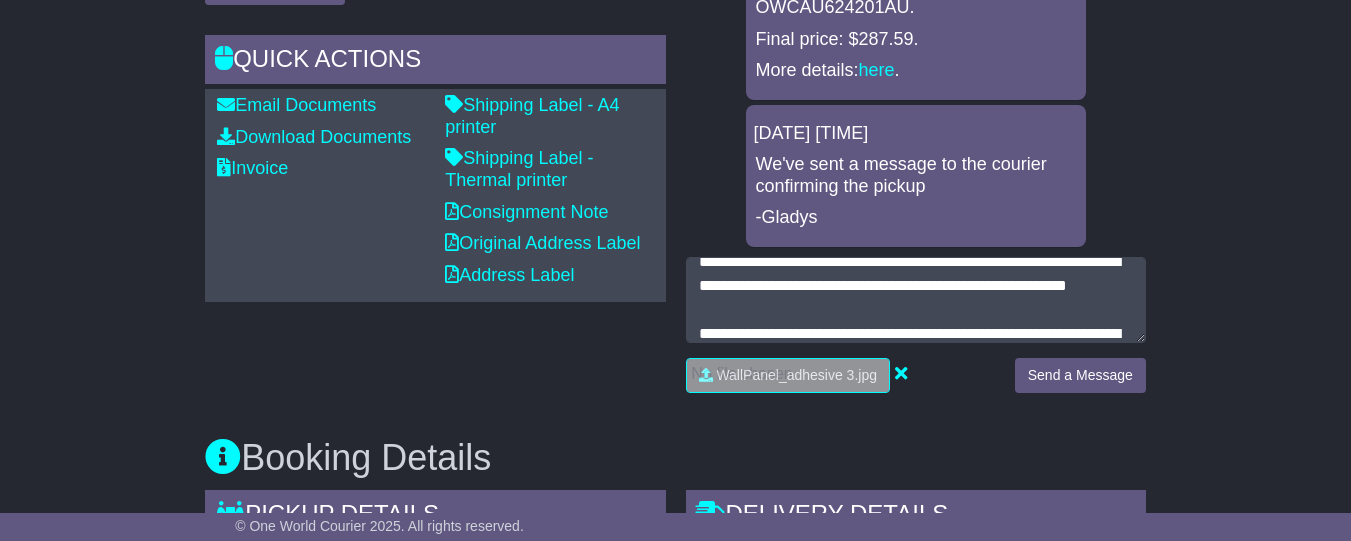 scroll, scrollTop: 100, scrollLeft: 0, axis: vertical 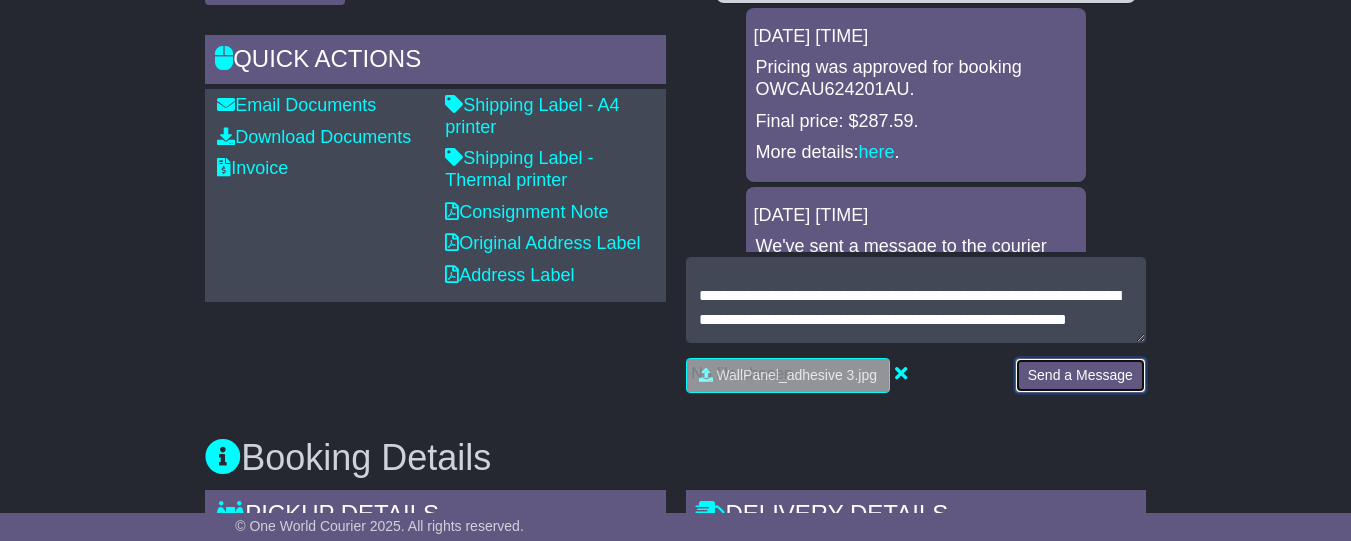 click on "Send a Message" at bounding box center [1080, 375] 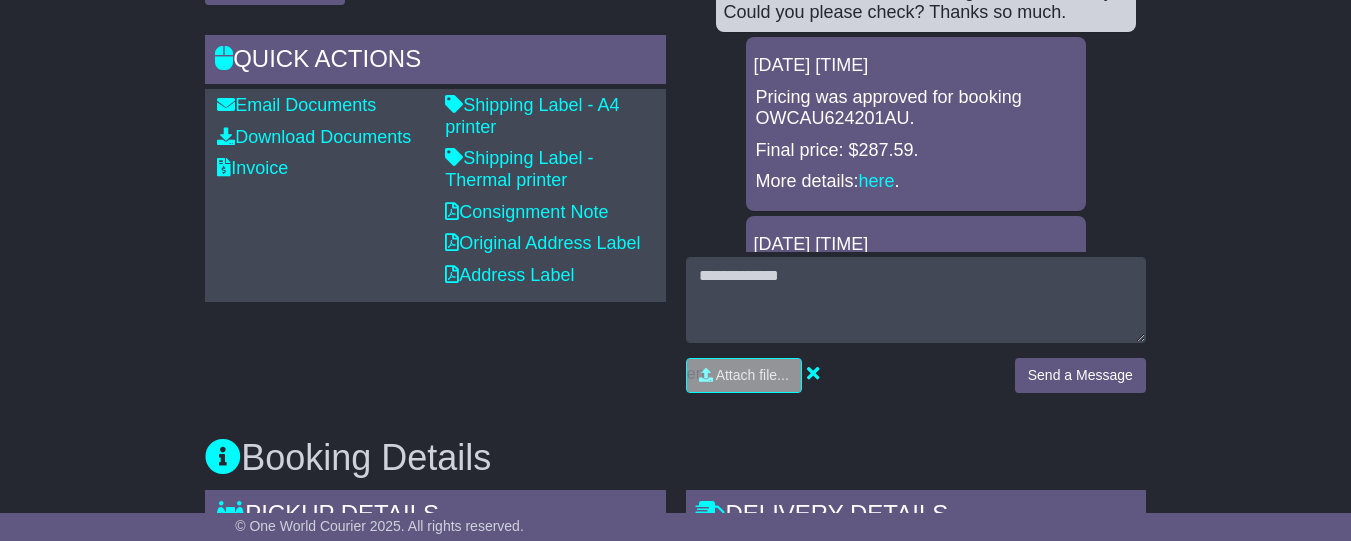 scroll, scrollTop: 586, scrollLeft: 0, axis: vertical 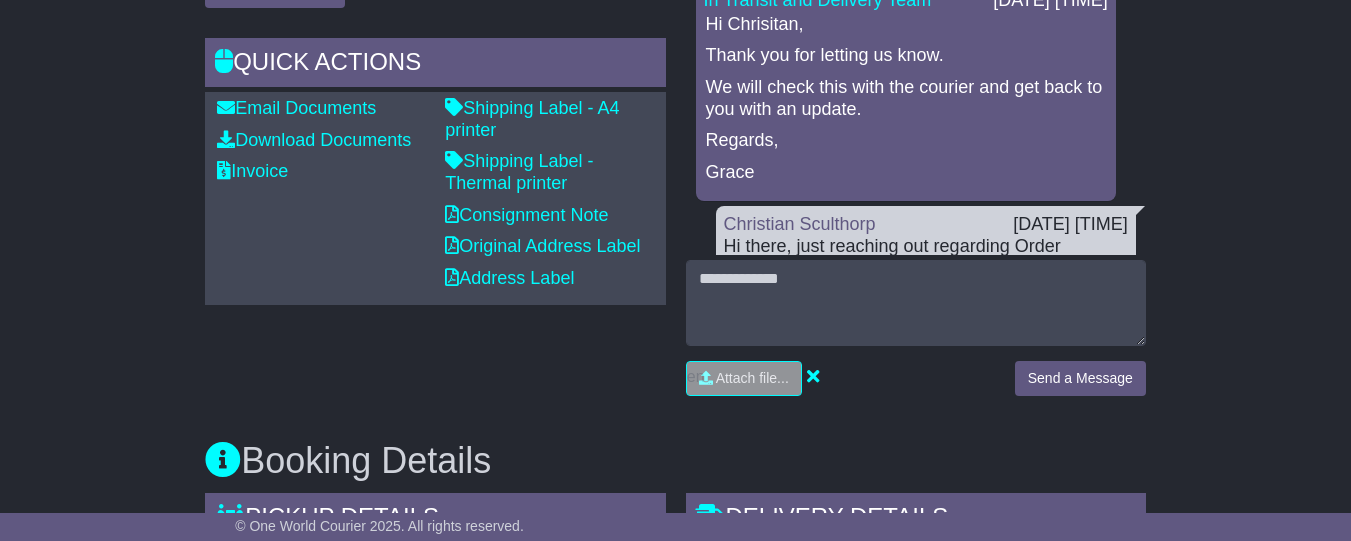 click on "Regards," at bounding box center [906, 141] 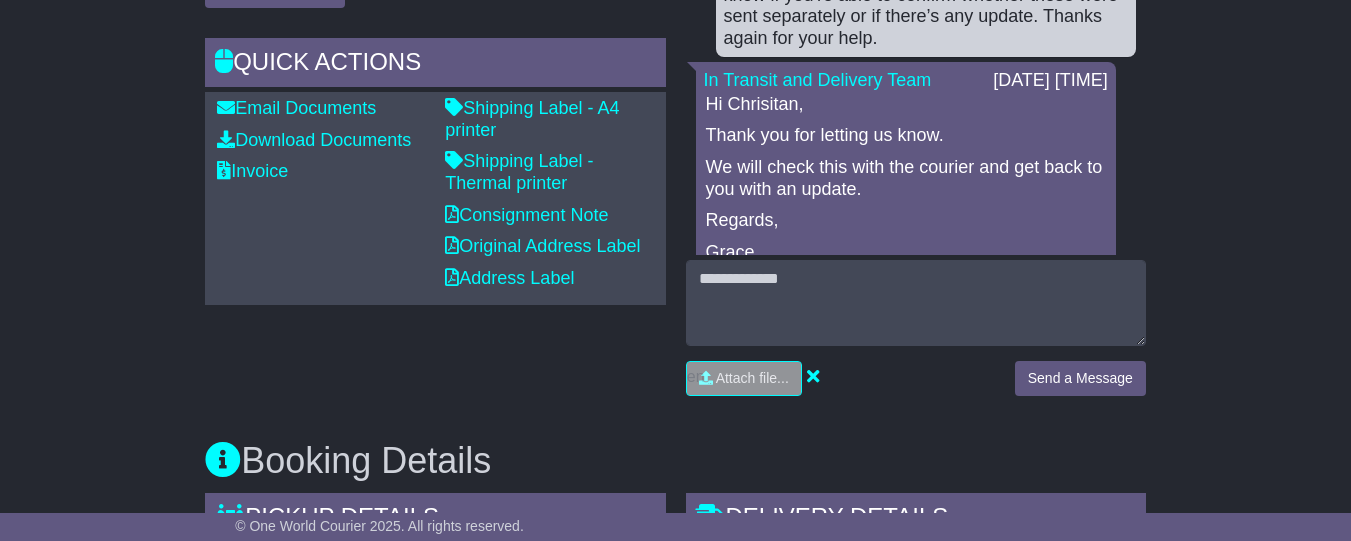 scroll, scrollTop: 0, scrollLeft: 0, axis: both 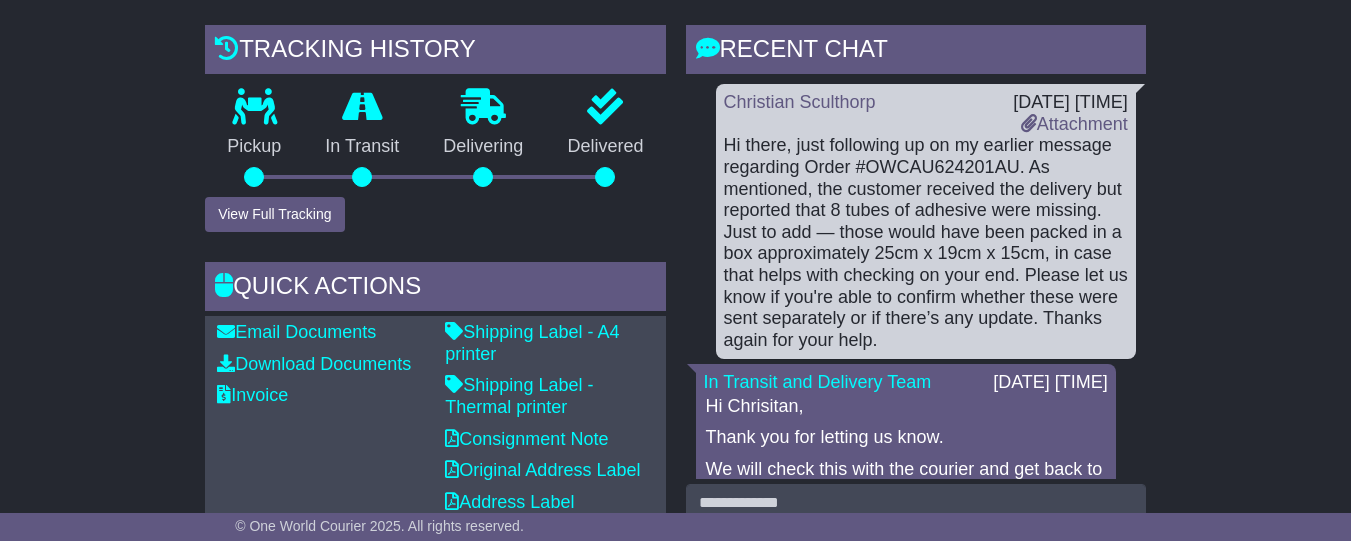 click on "Email
Download
Tracking
Pricing
Insurance" at bounding box center (675, 1006) 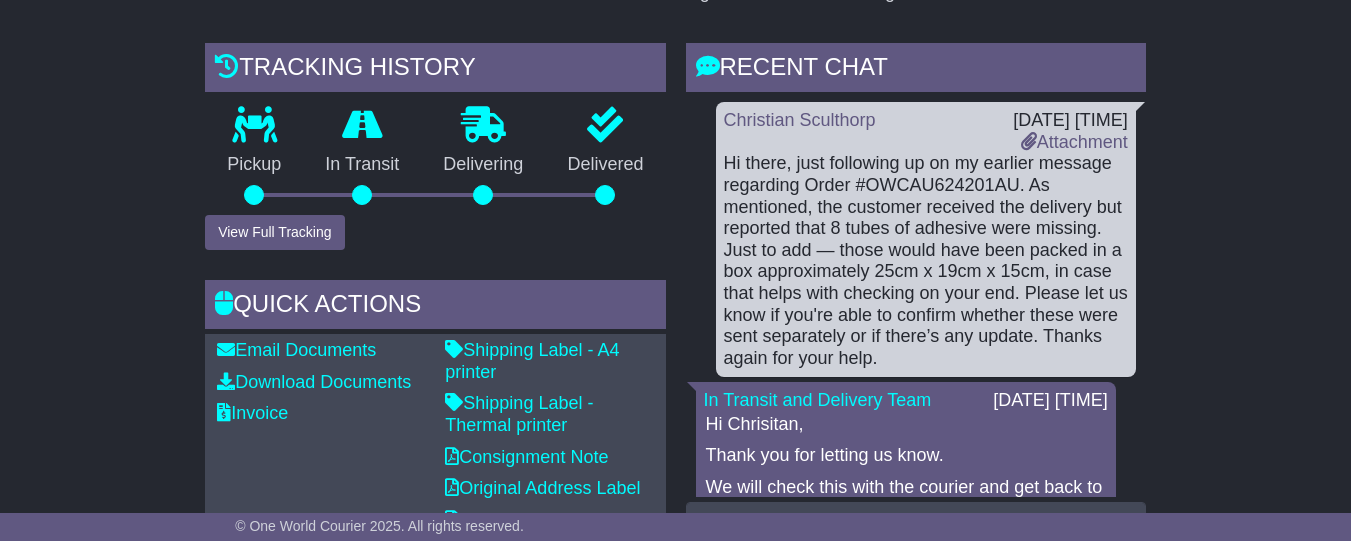 scroll, scrollTop: 432, scrollLeft: 0, axis: vertical 